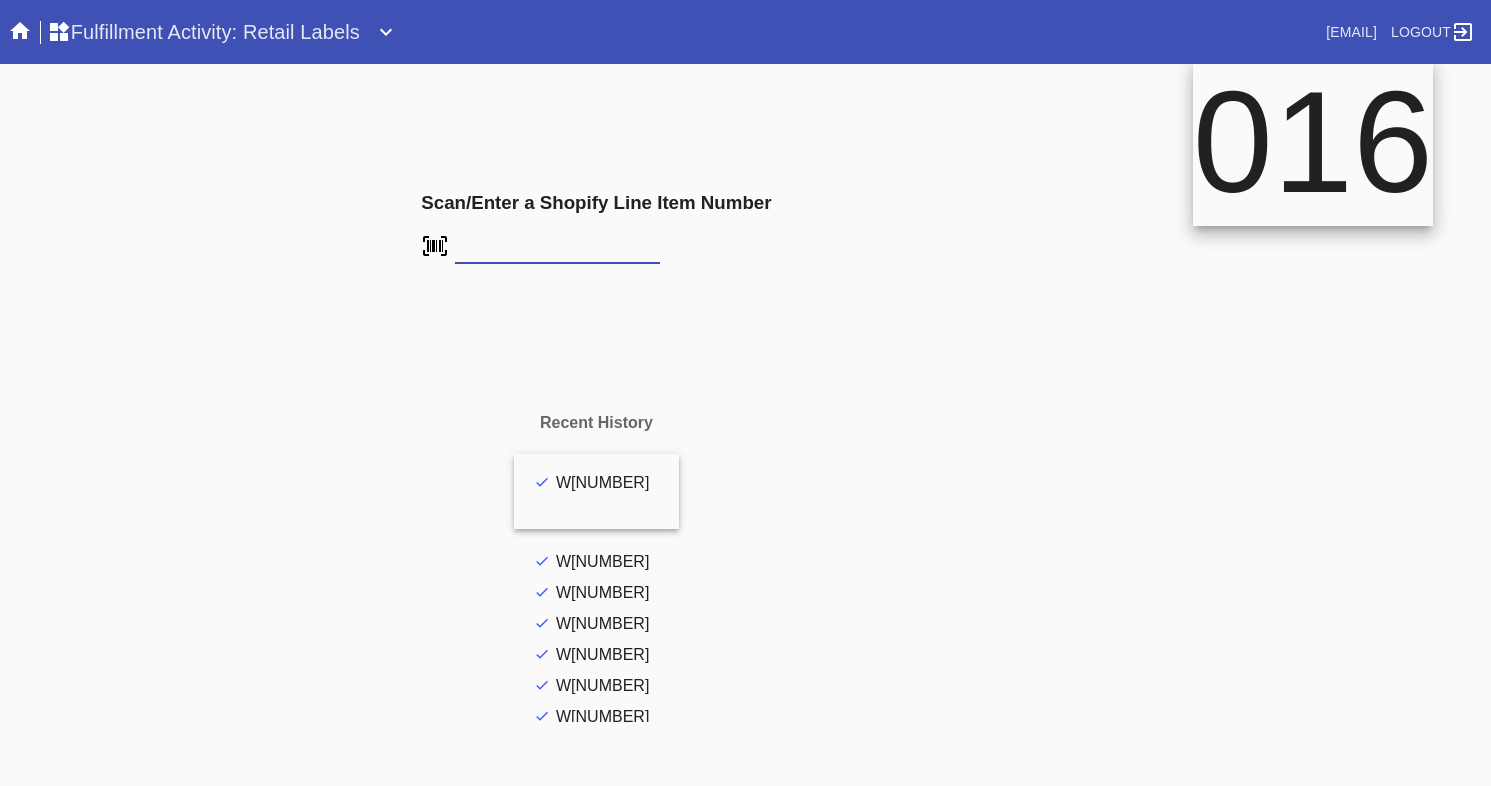 scroll, scrollTop: 0, scrollLeft: 0, axis: both 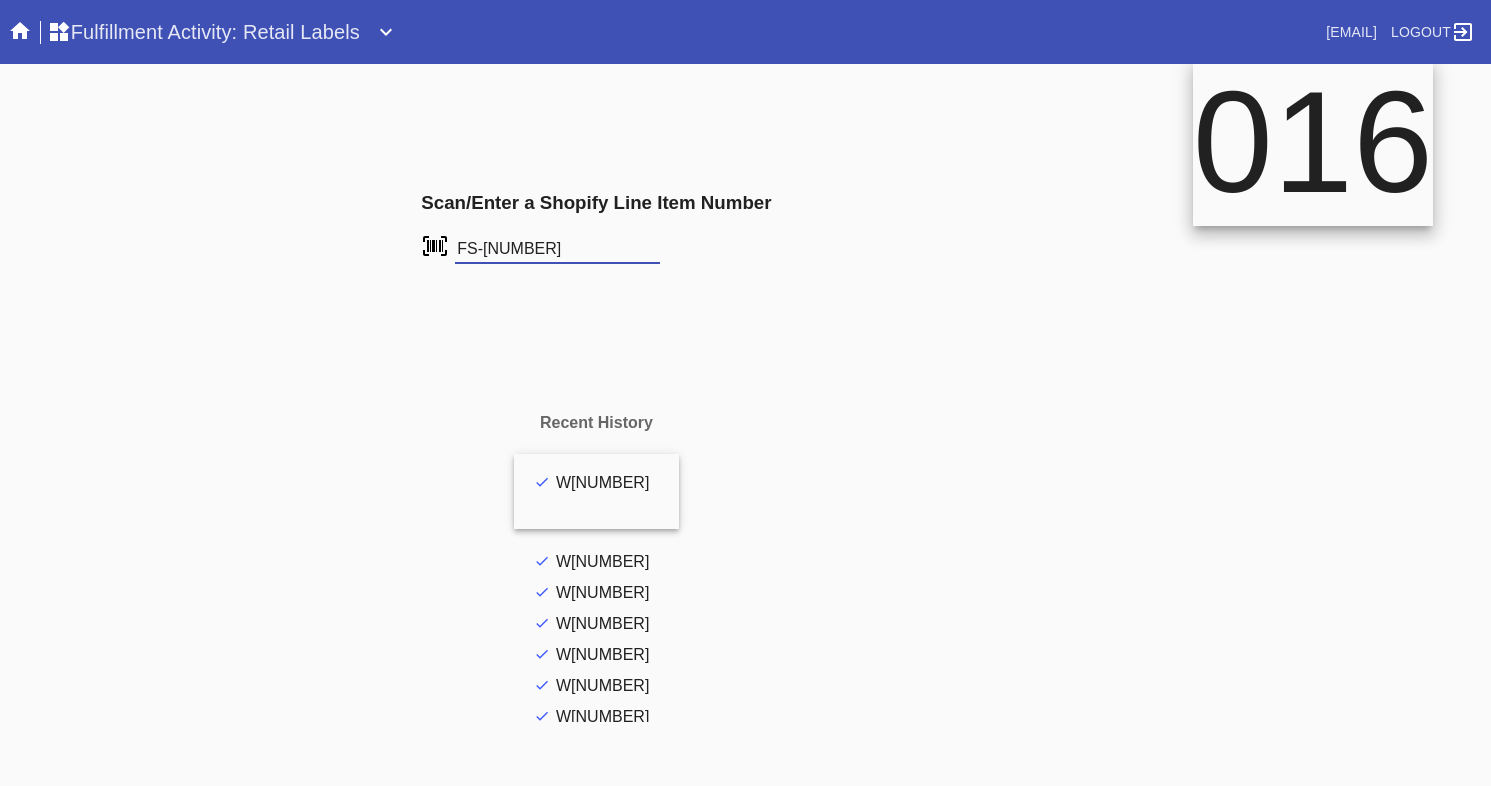 type on "FS-853551772" 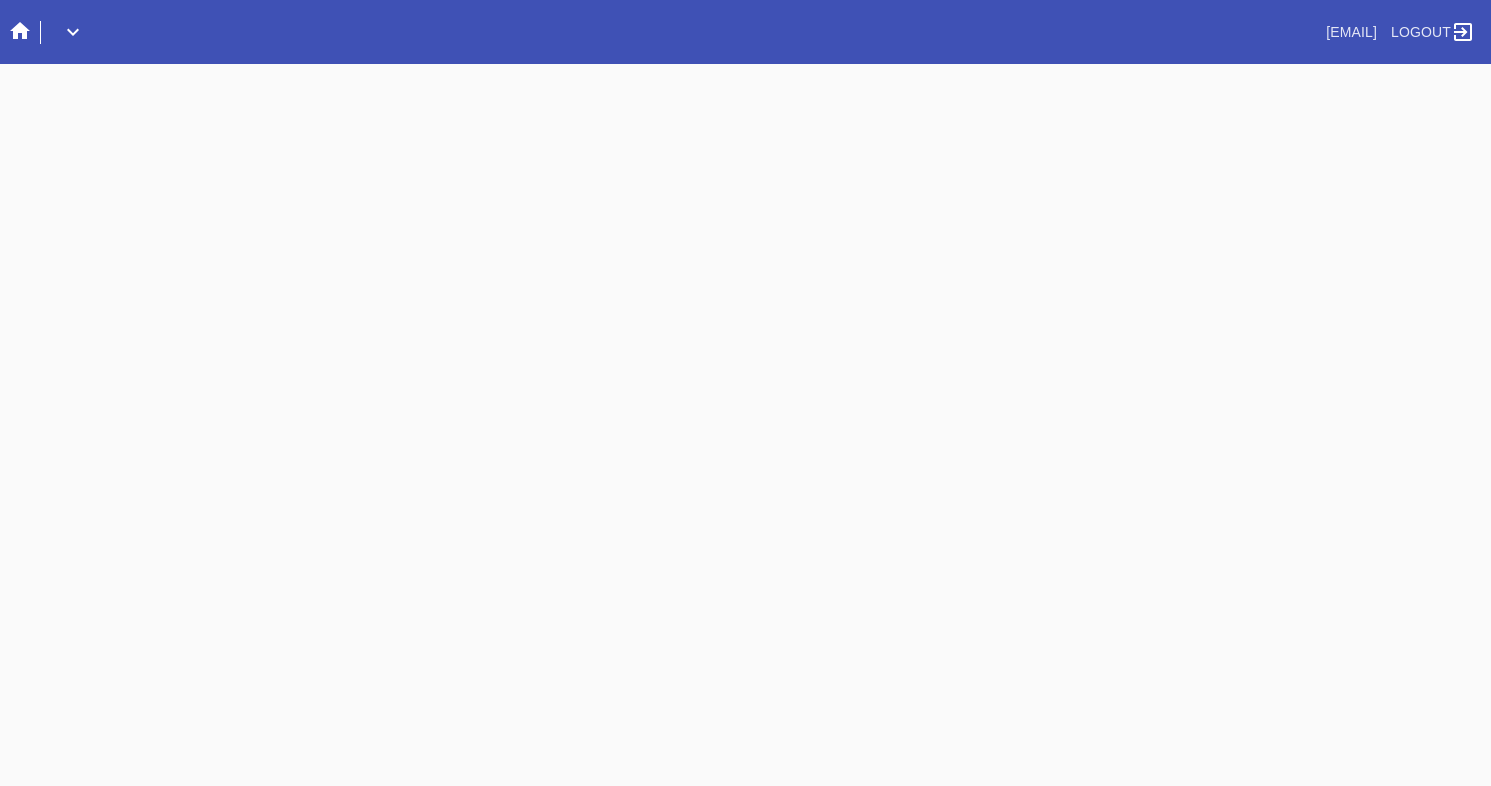 scroll, scrollTop: 0, scrollLeft: 0, axis: both 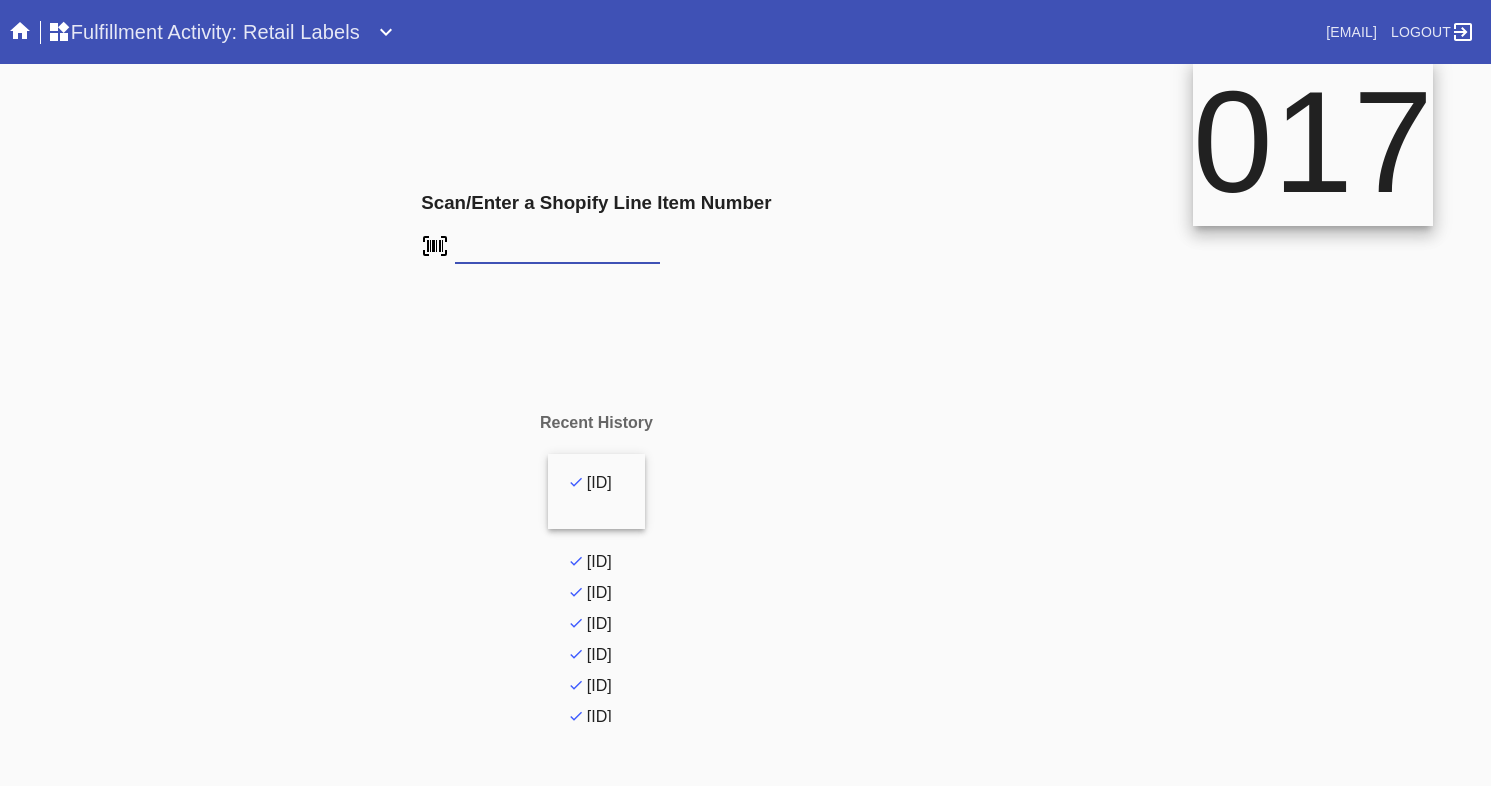 type on "FS-853551772" 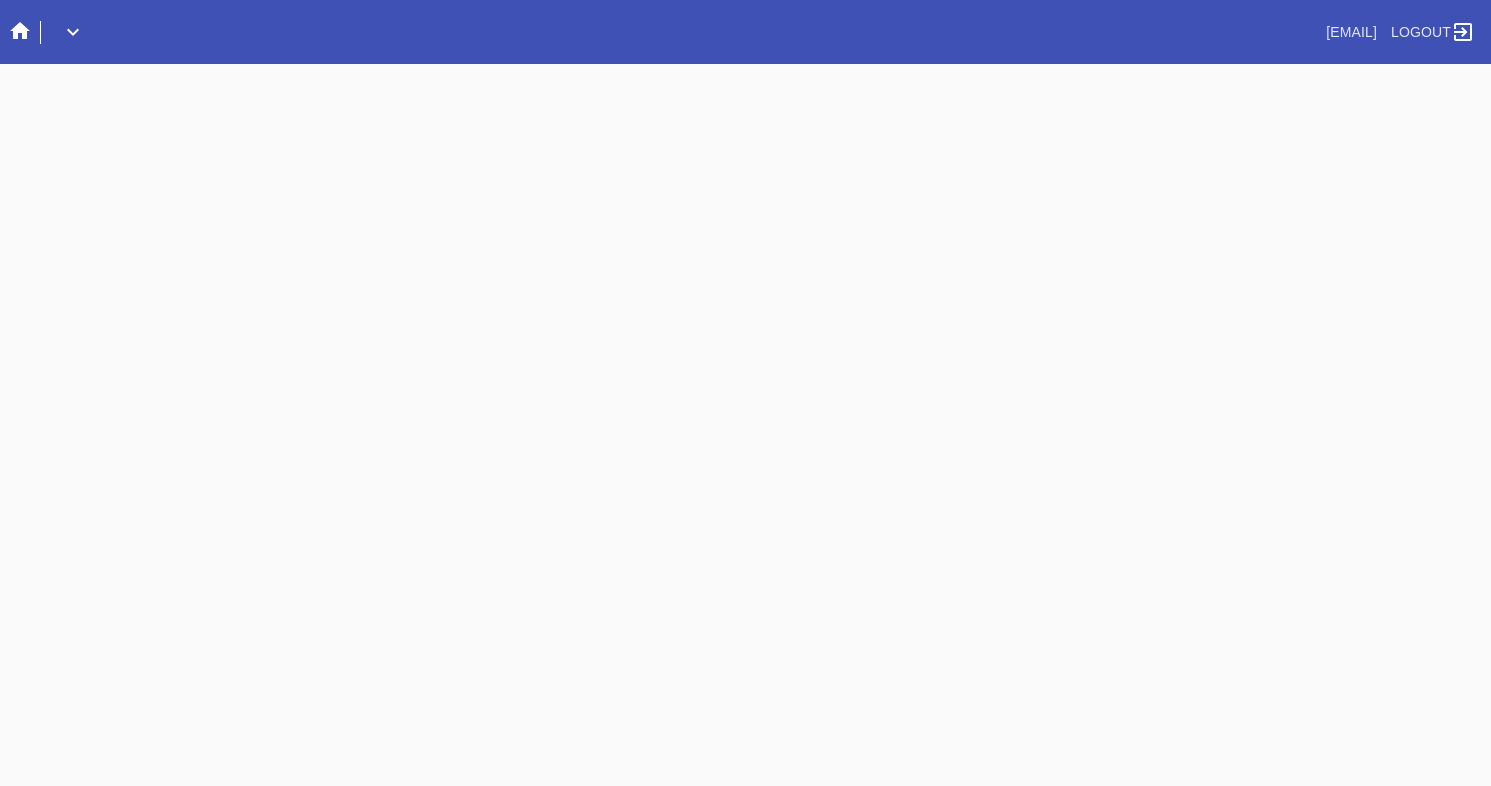 scroll, scrollTop: 0, scrollLeft: 0, axis: both 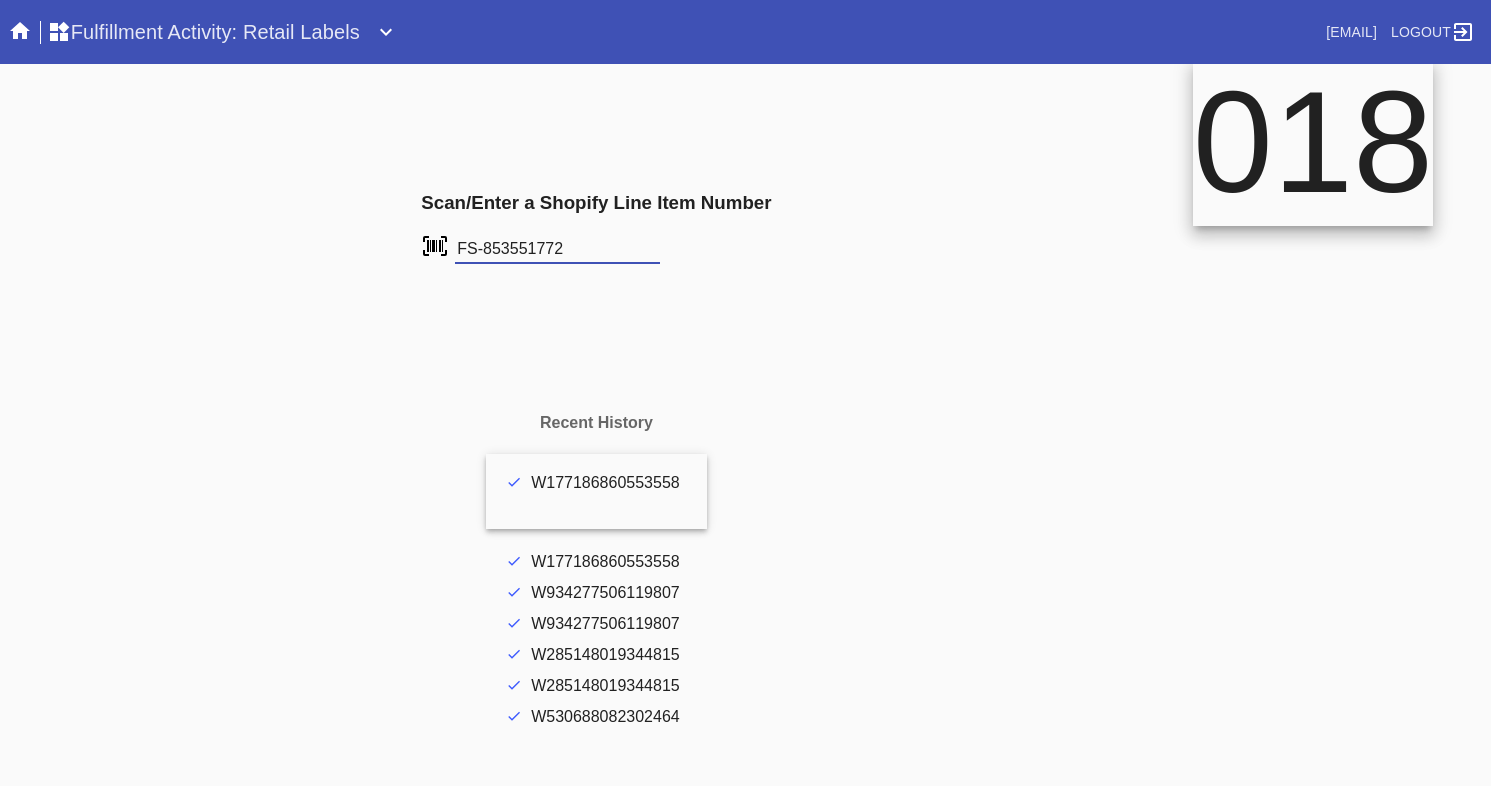 type on "FS-853551772" 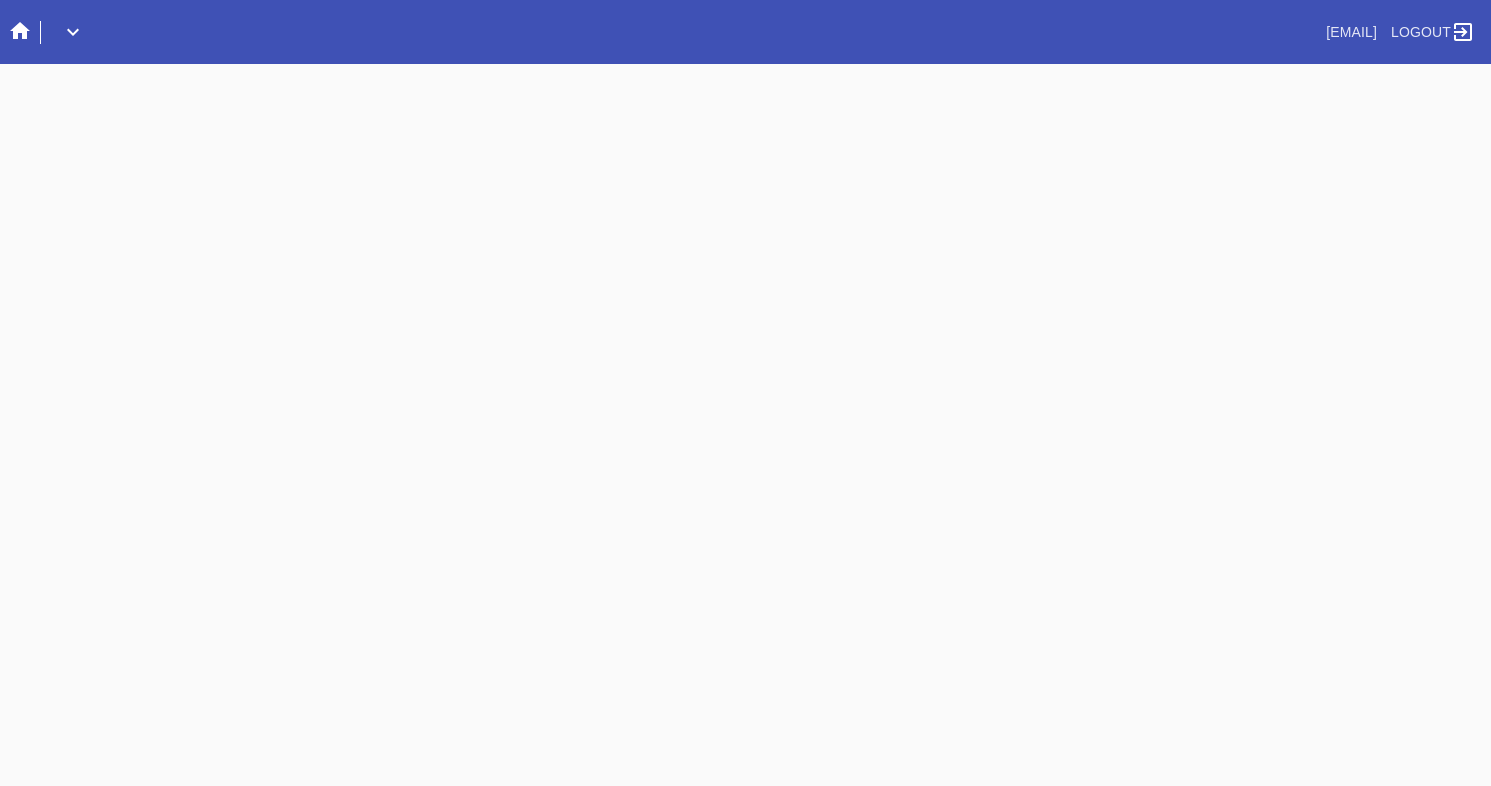 scroll, scrollTop: 0, scrollLeft: 0, axis: both 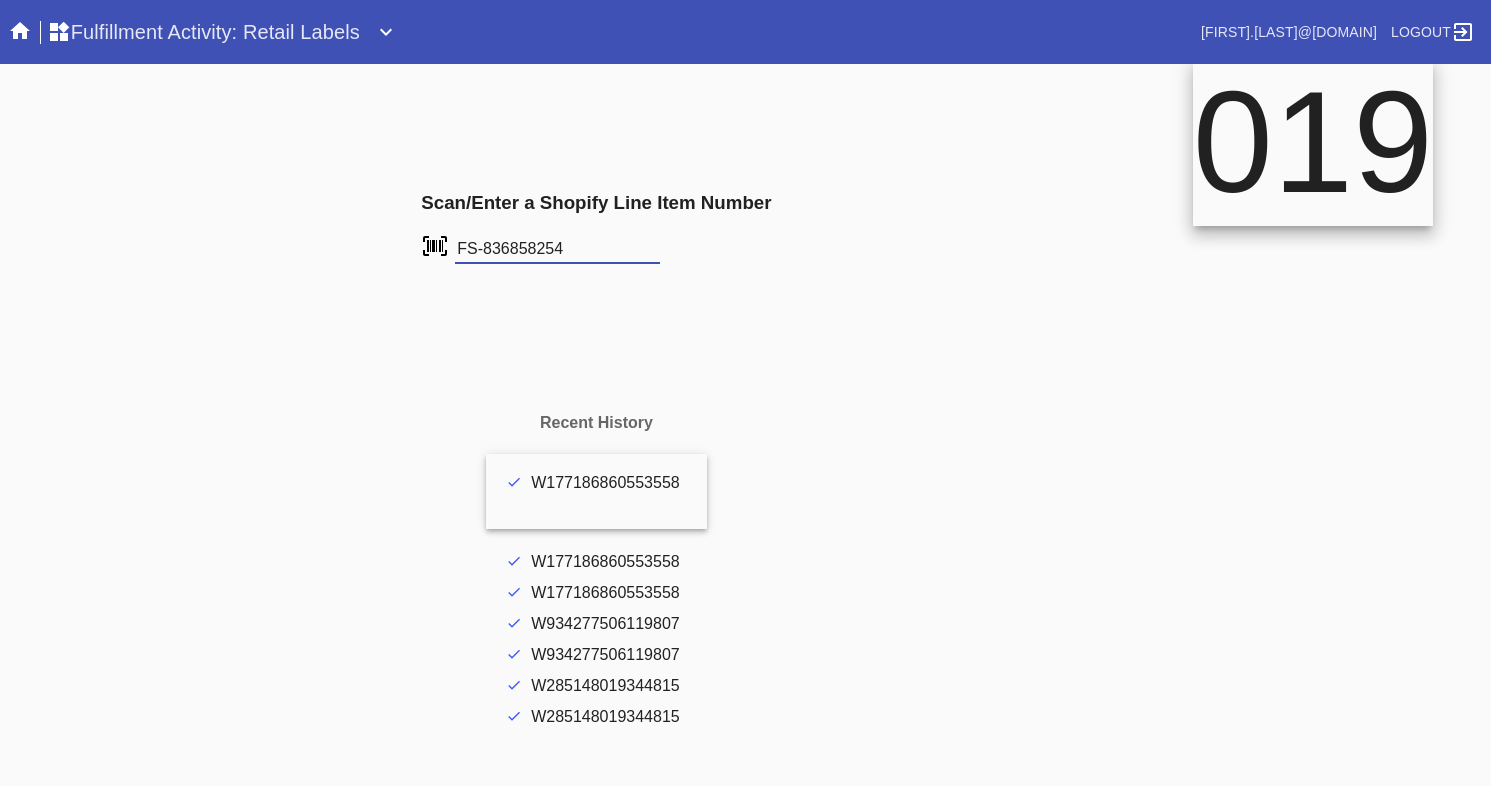type on "FS-836858254" 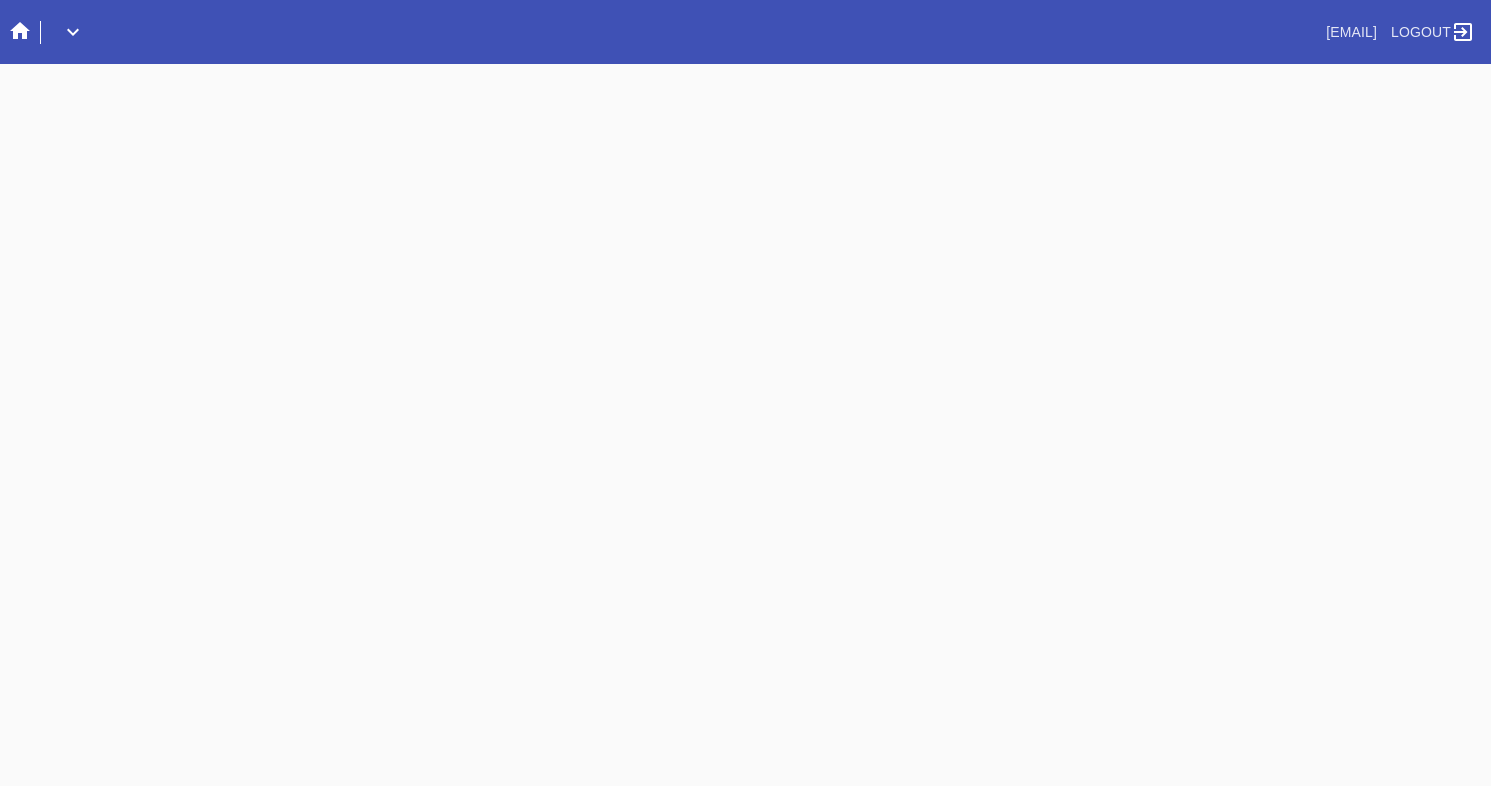 scroll, scrollTop: 0, scrollLeft: 0, axis: both 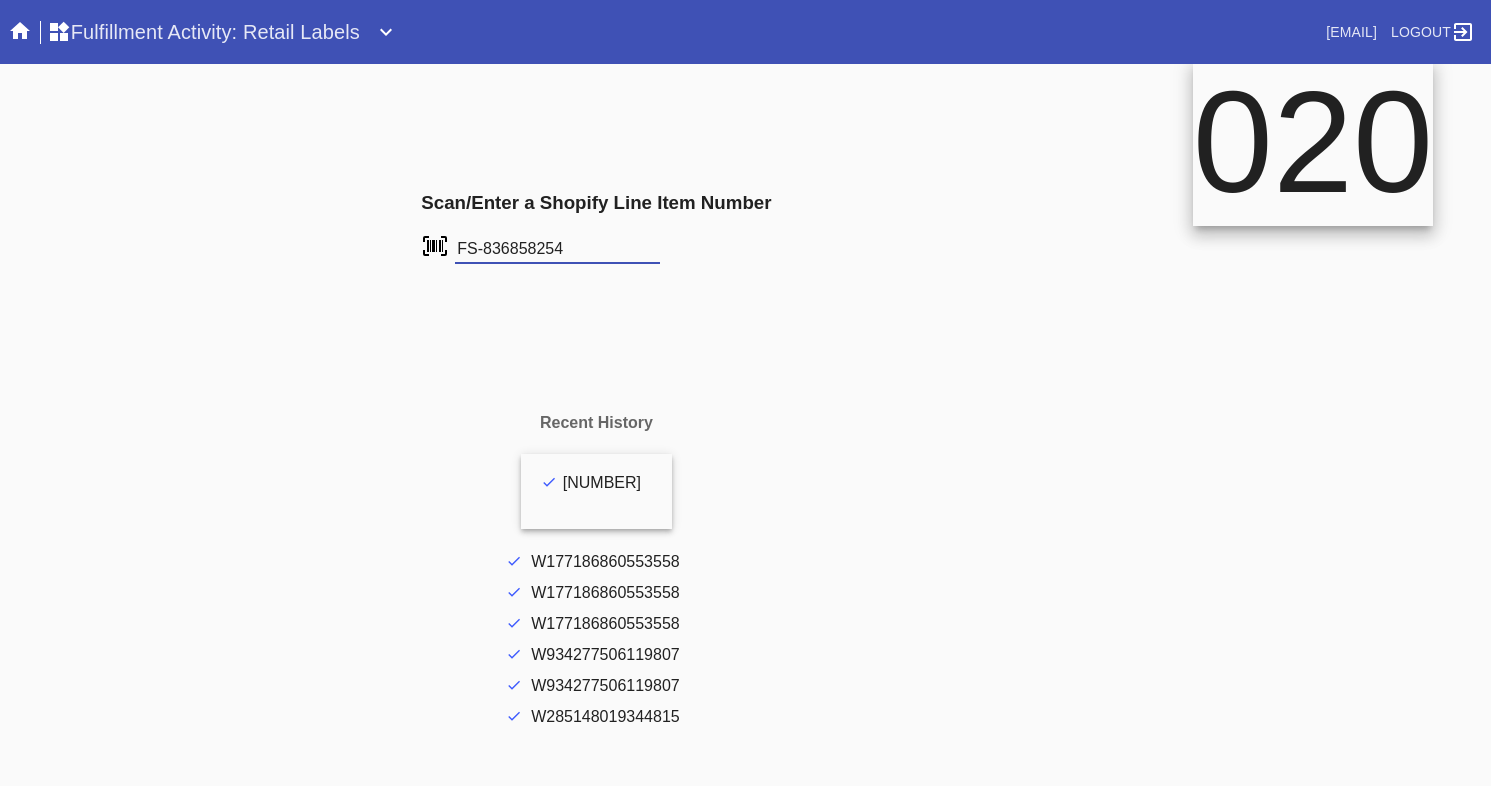 type on "FS-836858254" 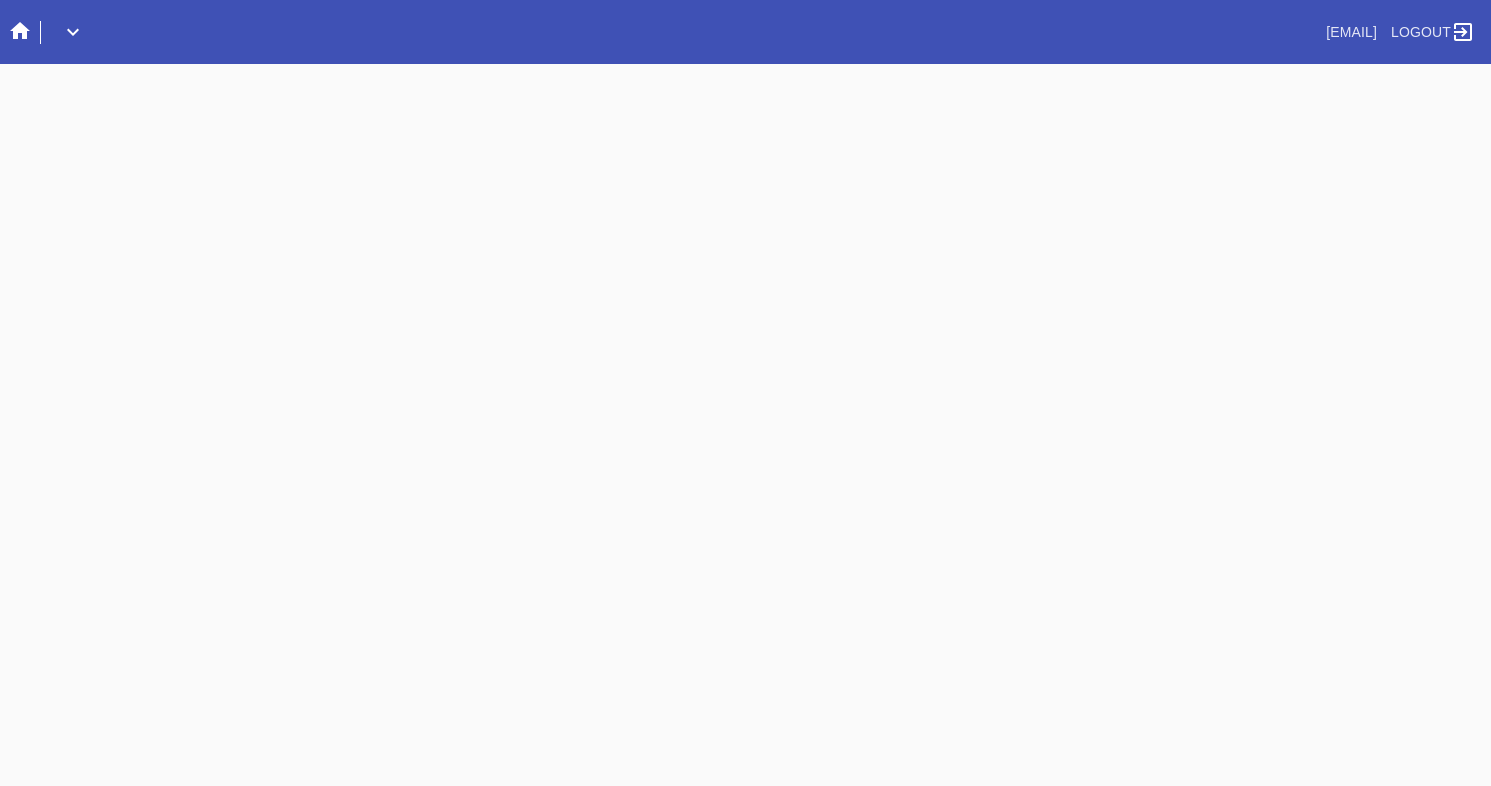scroll, scrollTop: 0, scrollLeft: 0, axis: both 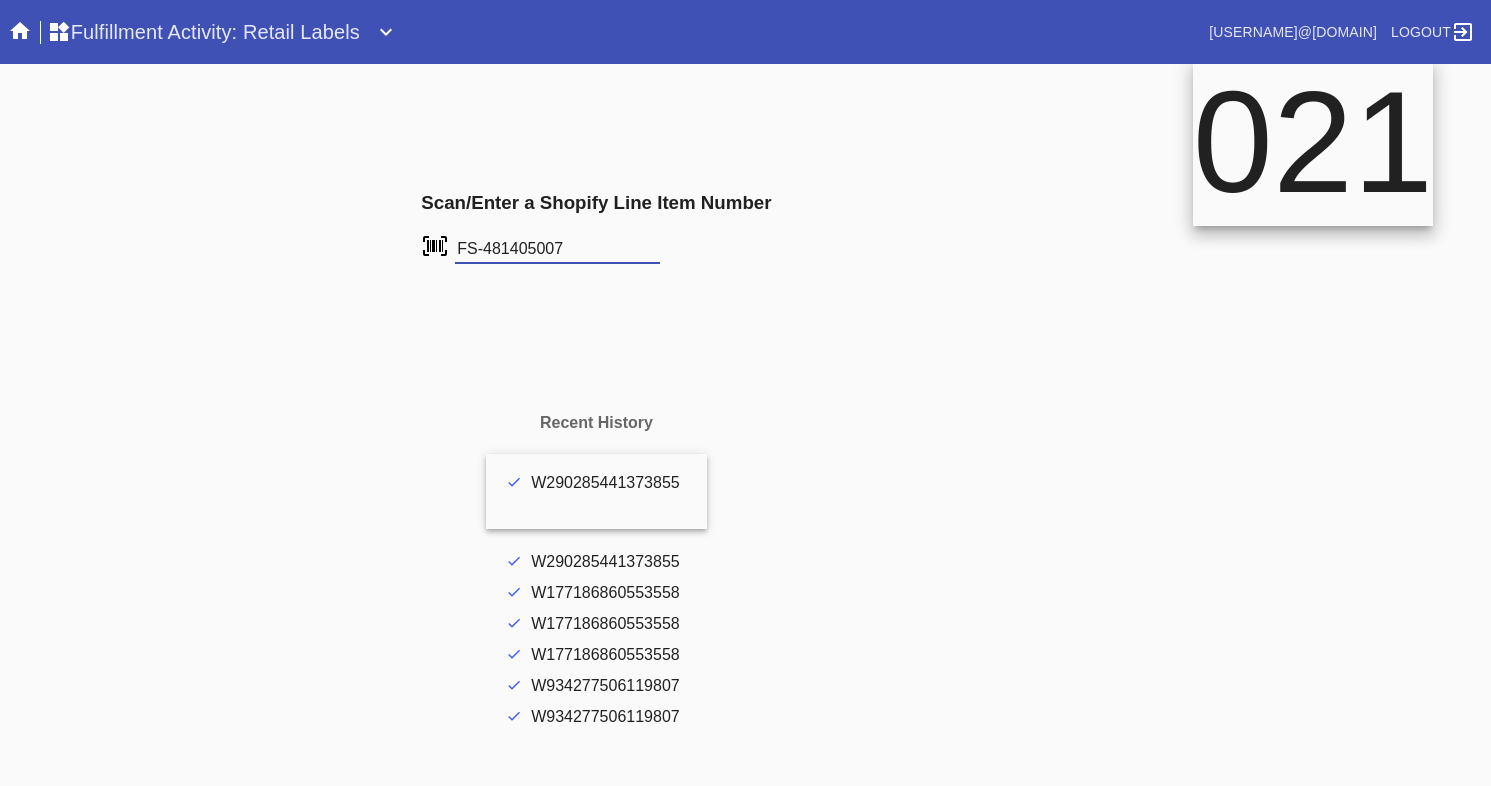 type on "FS-481405007" 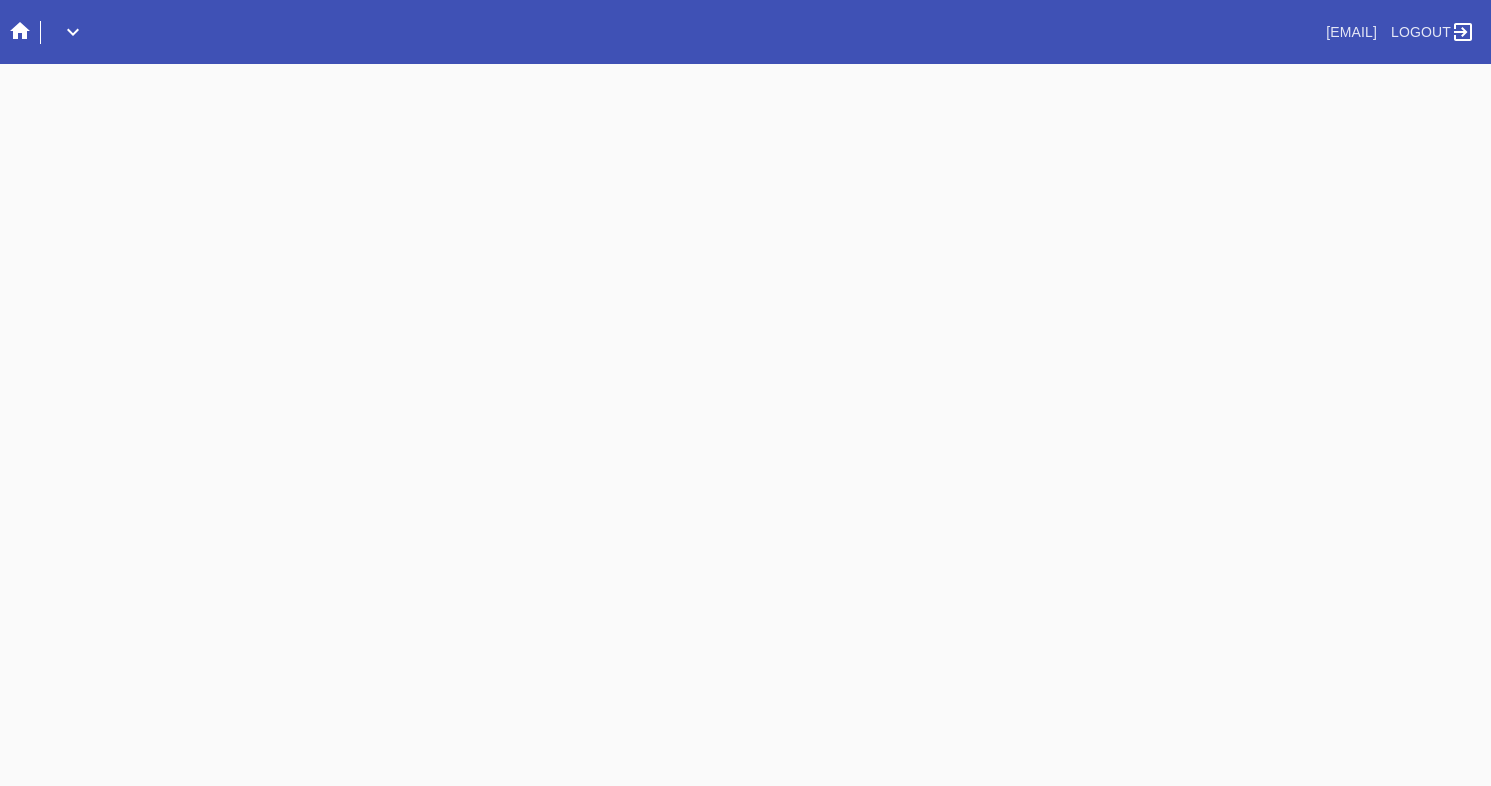 scroll, scrollTop: 0, scrollLeft: 0, axis: both 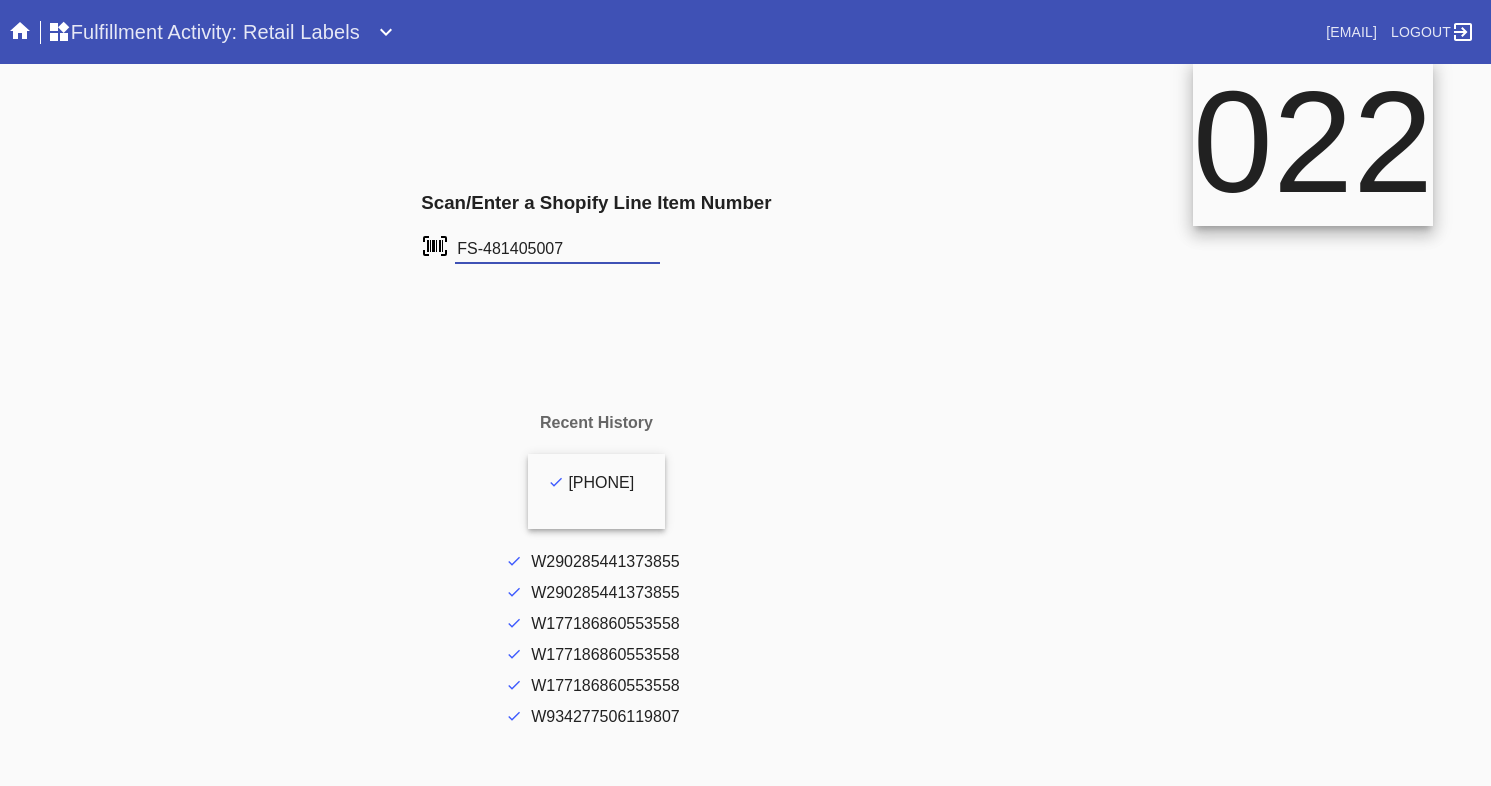 type on "FS-481405007" 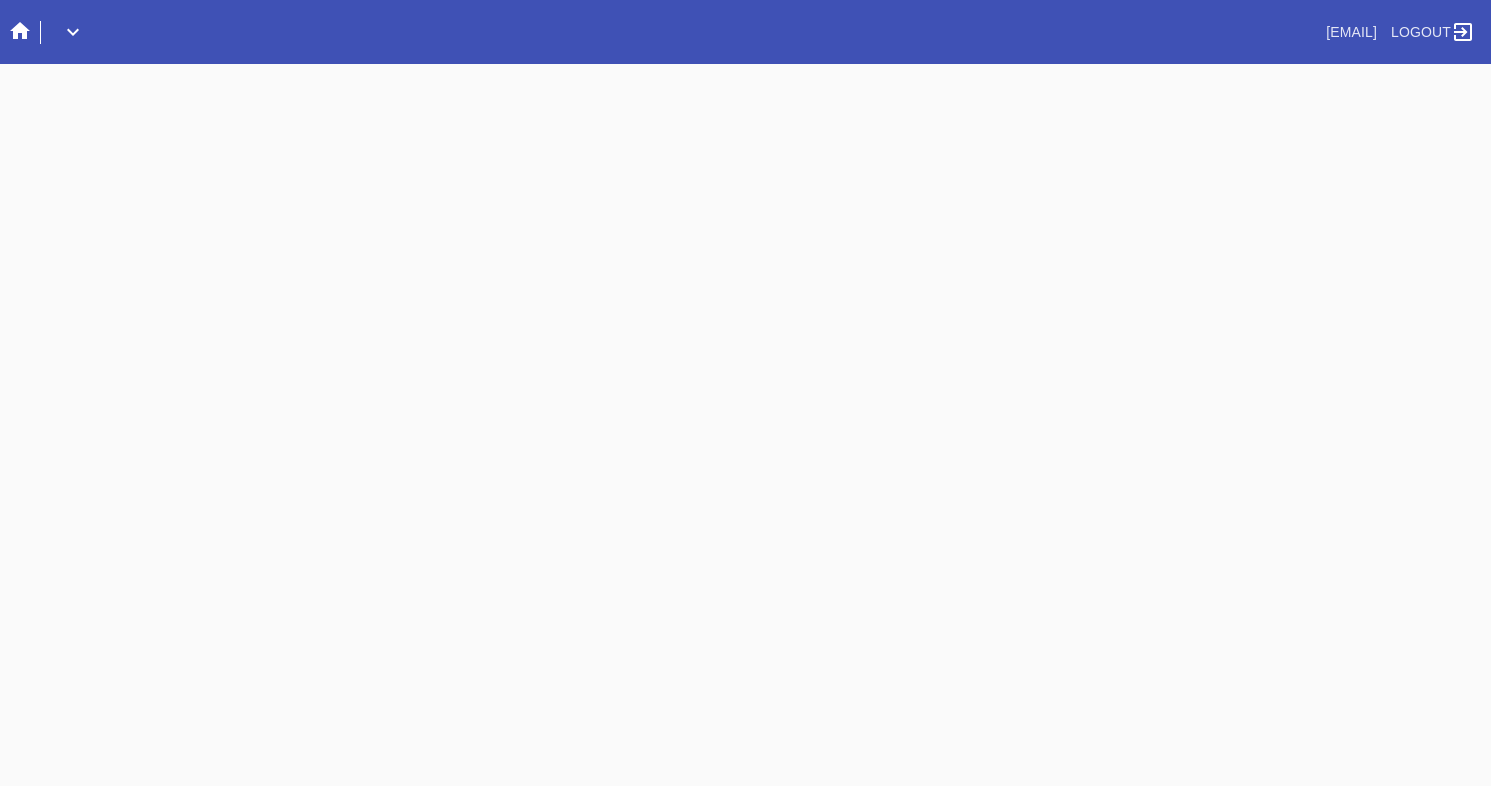 scroll, scrollTop: 0, scrollLeft: 0, axis: both 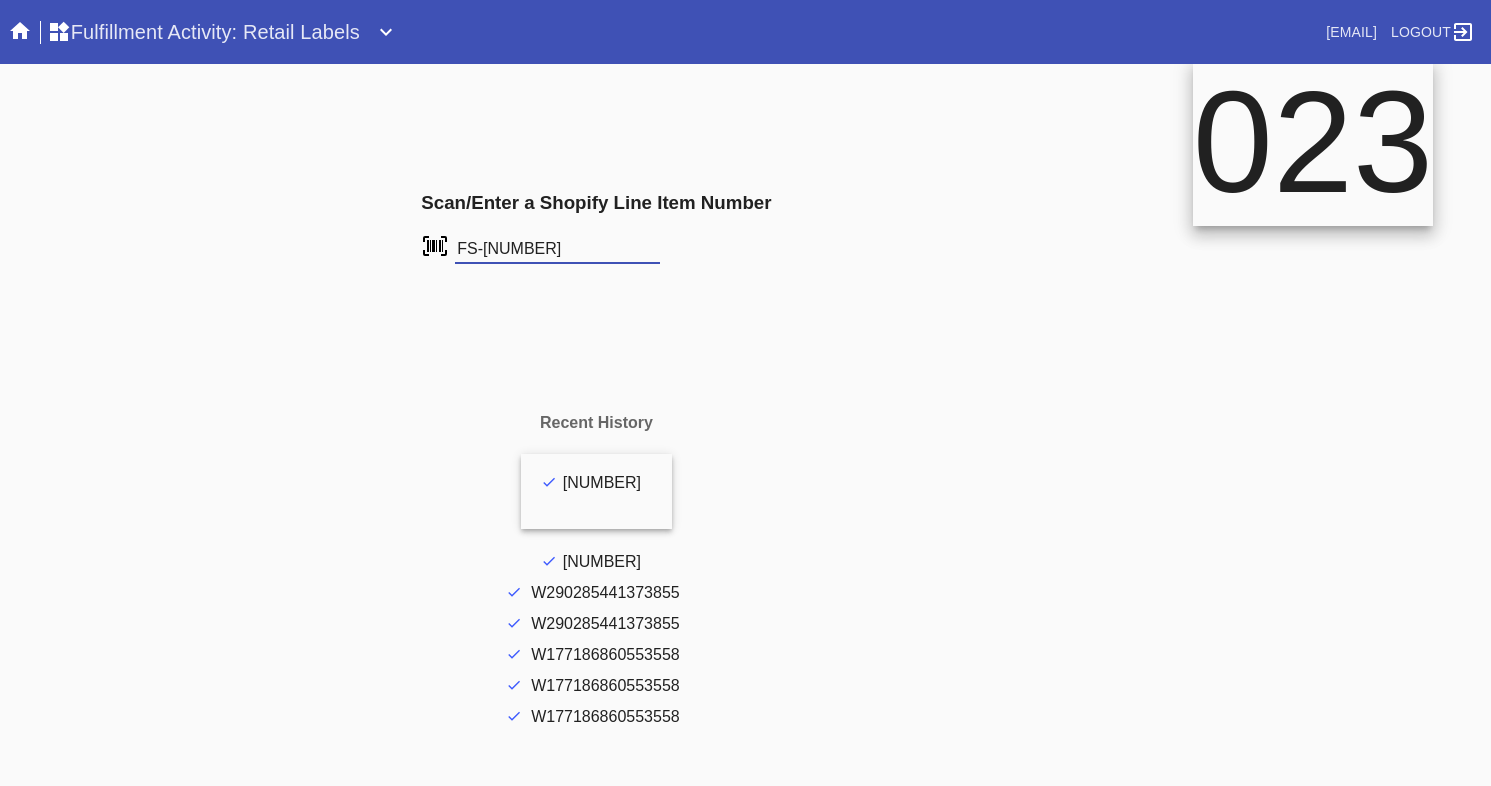 type on "FS-[NUMBER]" 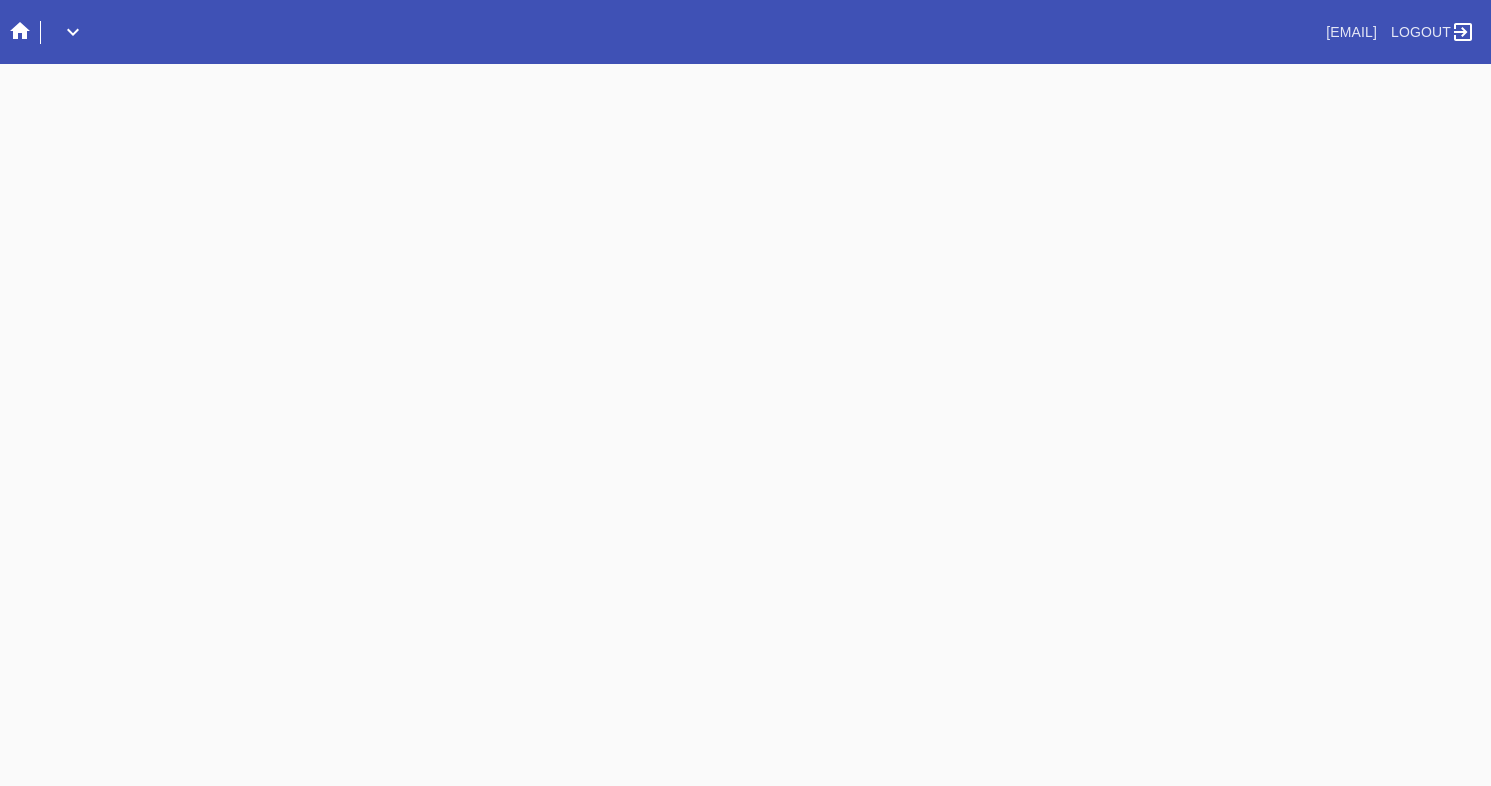 scroll, scrollTop: 0, scrollLeft: 0, axis: both 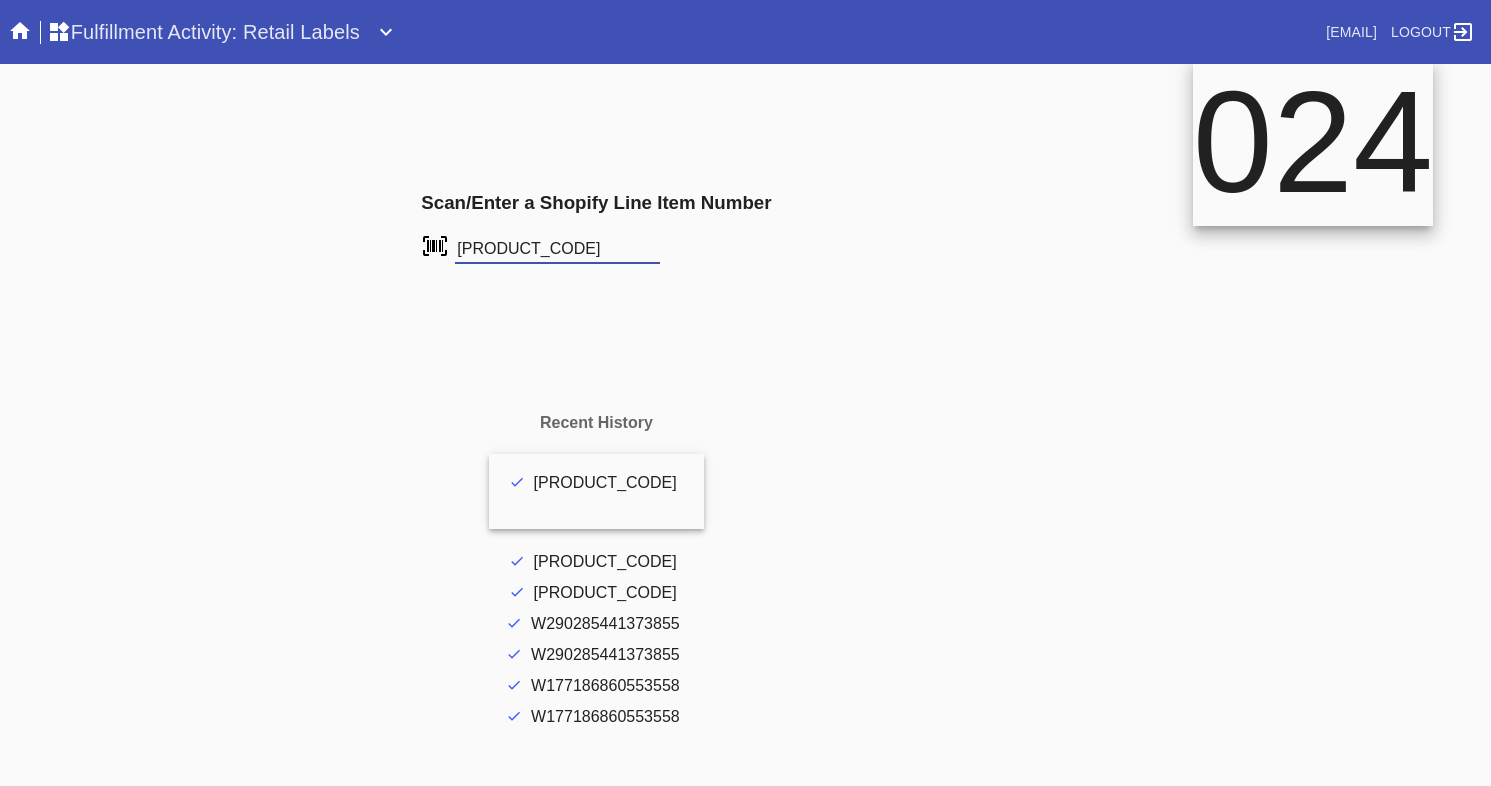 type on "[PRODUCT_CODE]" 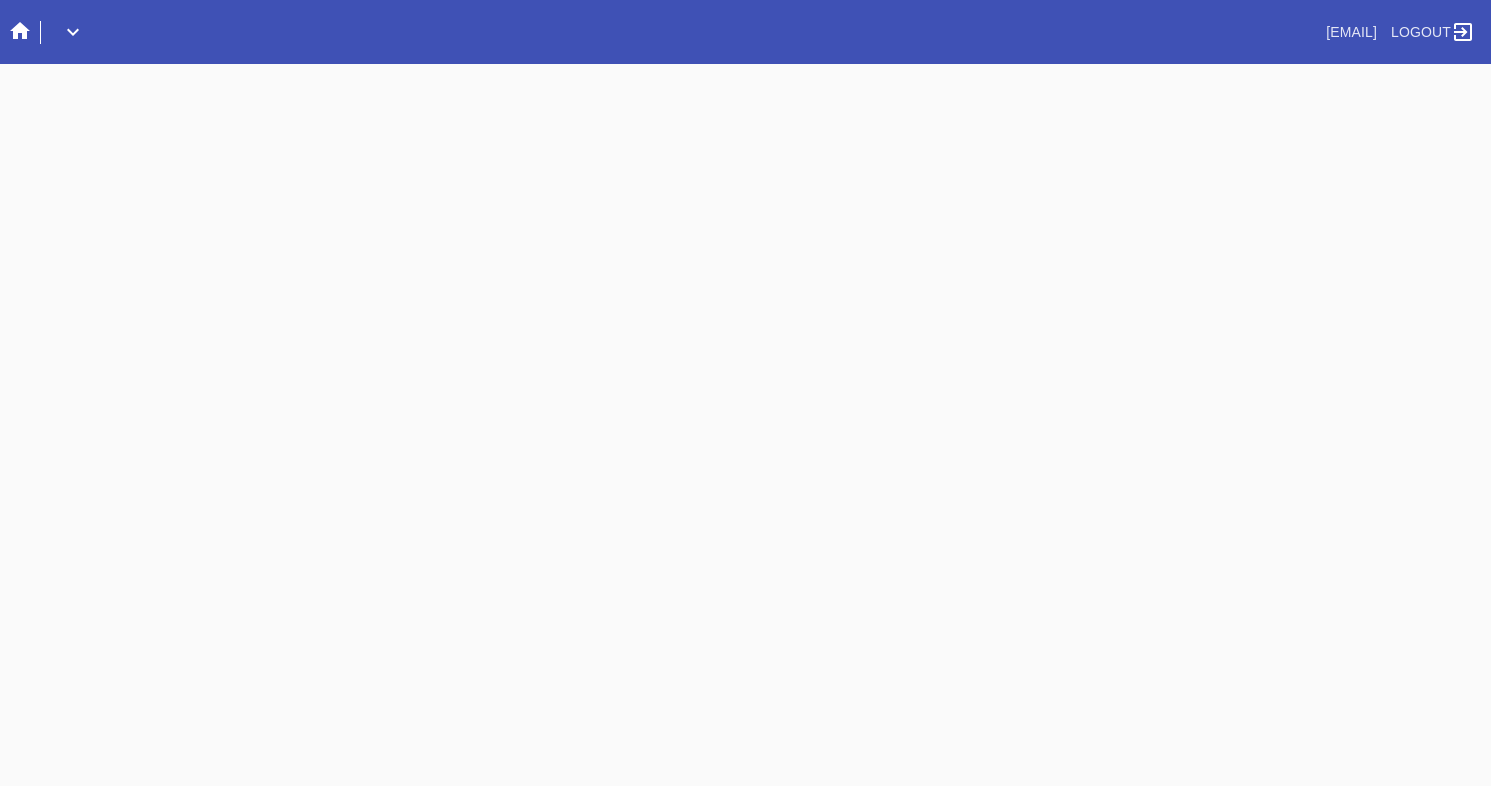 scroll, scrollTop: 0, scrollLeft: 0, axis: both 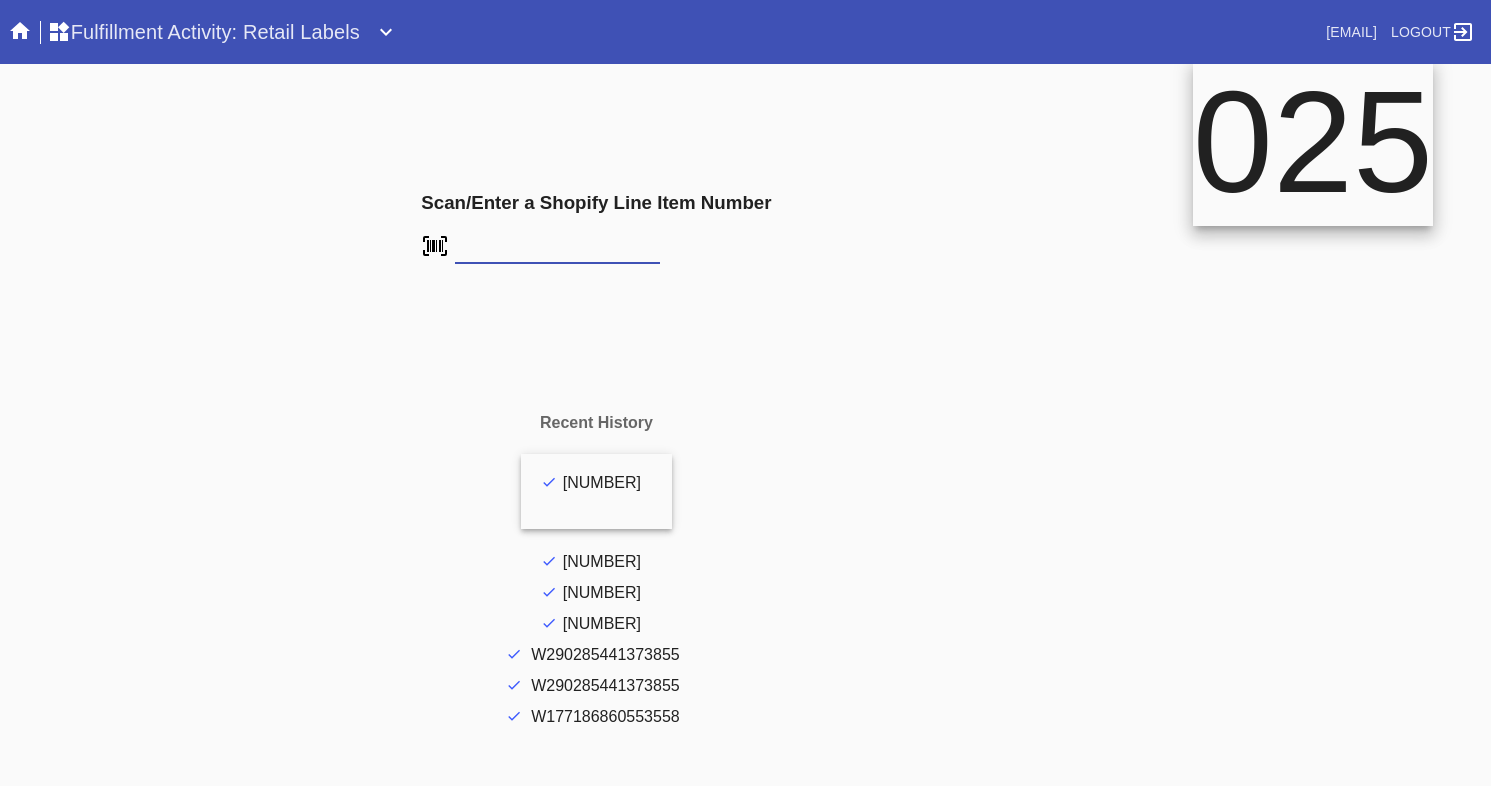 type on "[NUMBER]" 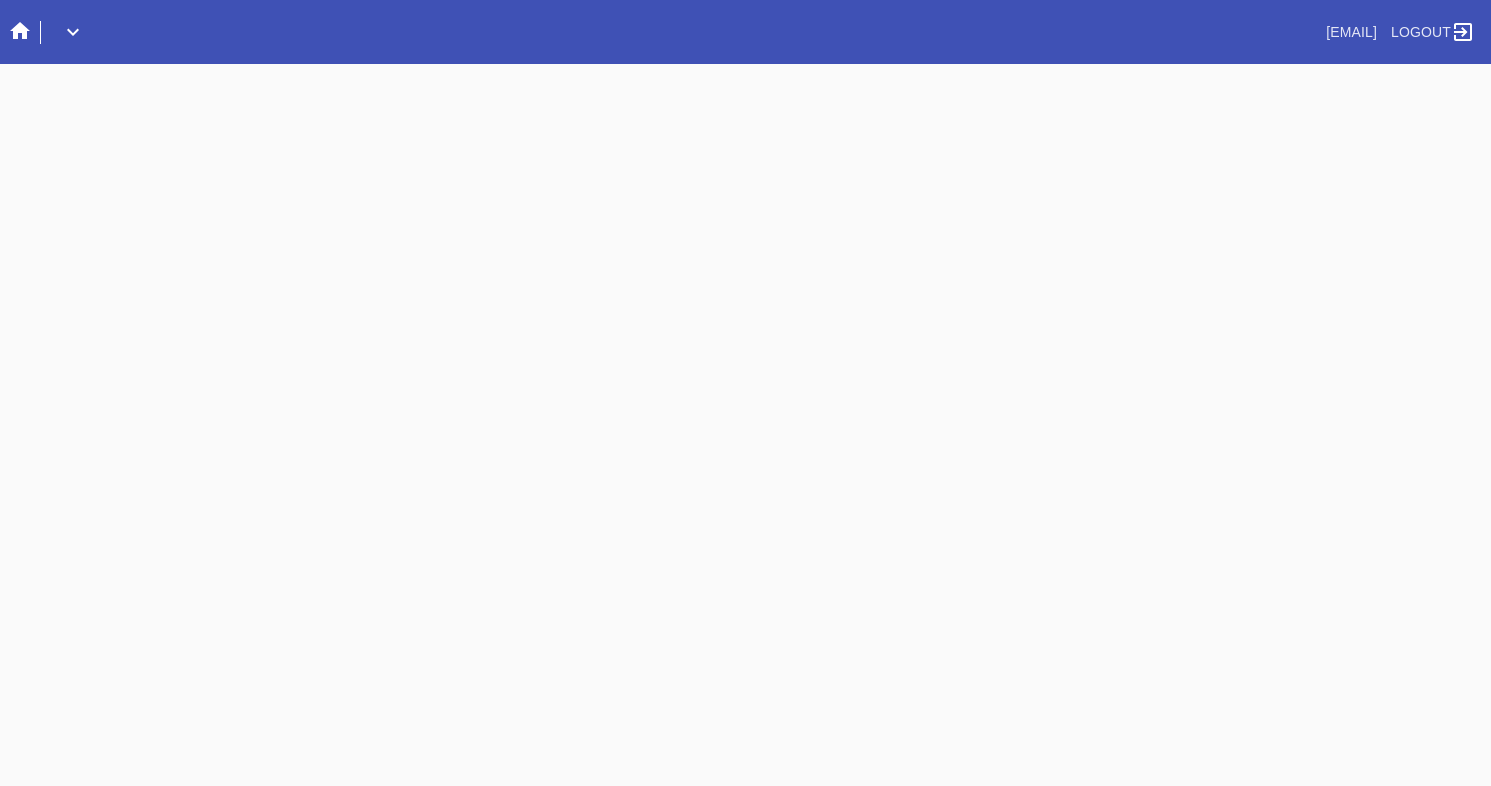 scroll, scrollTop: 0, scrollLeft: 0, axis: both 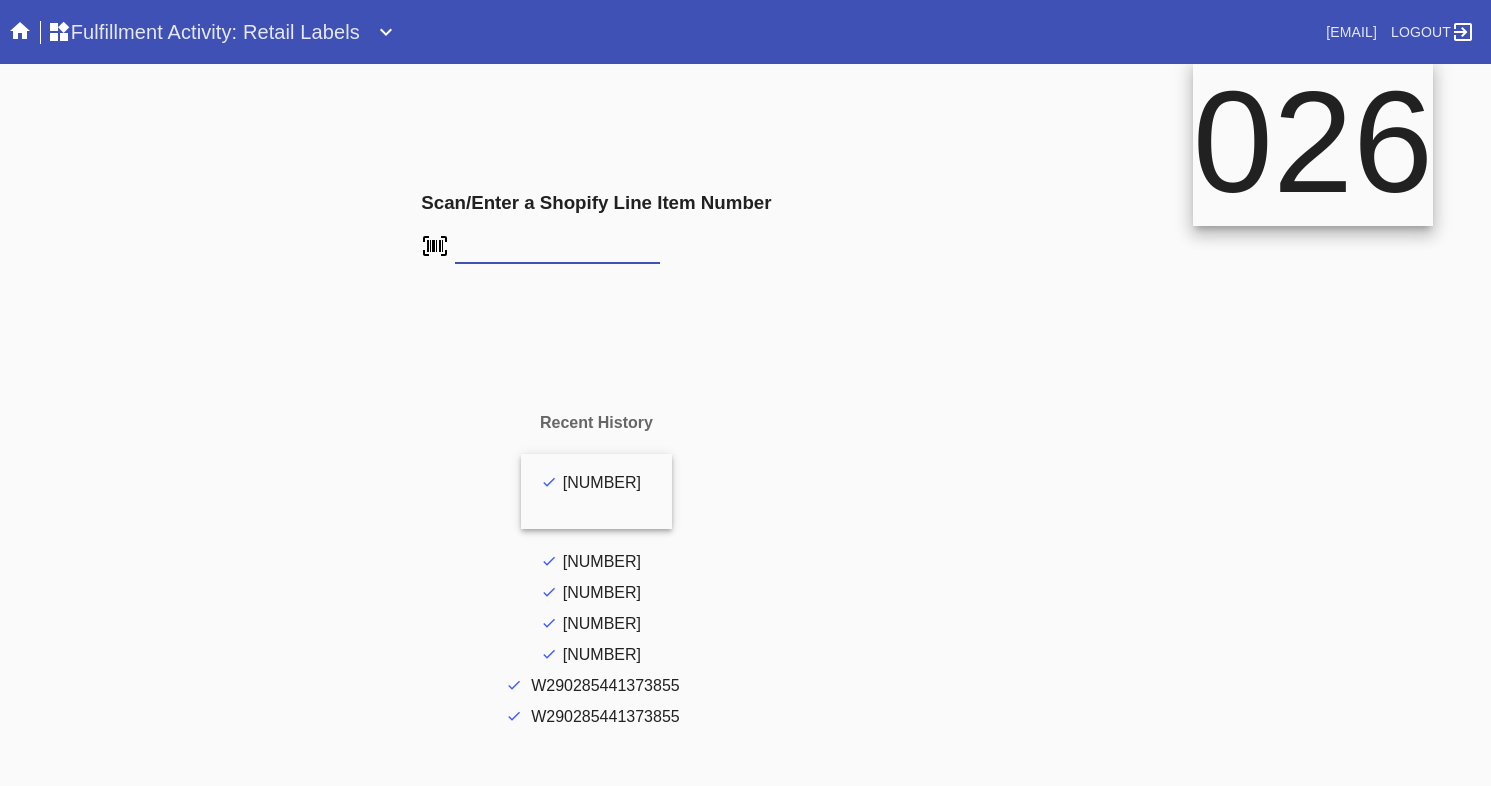 type on "FS-927253971" 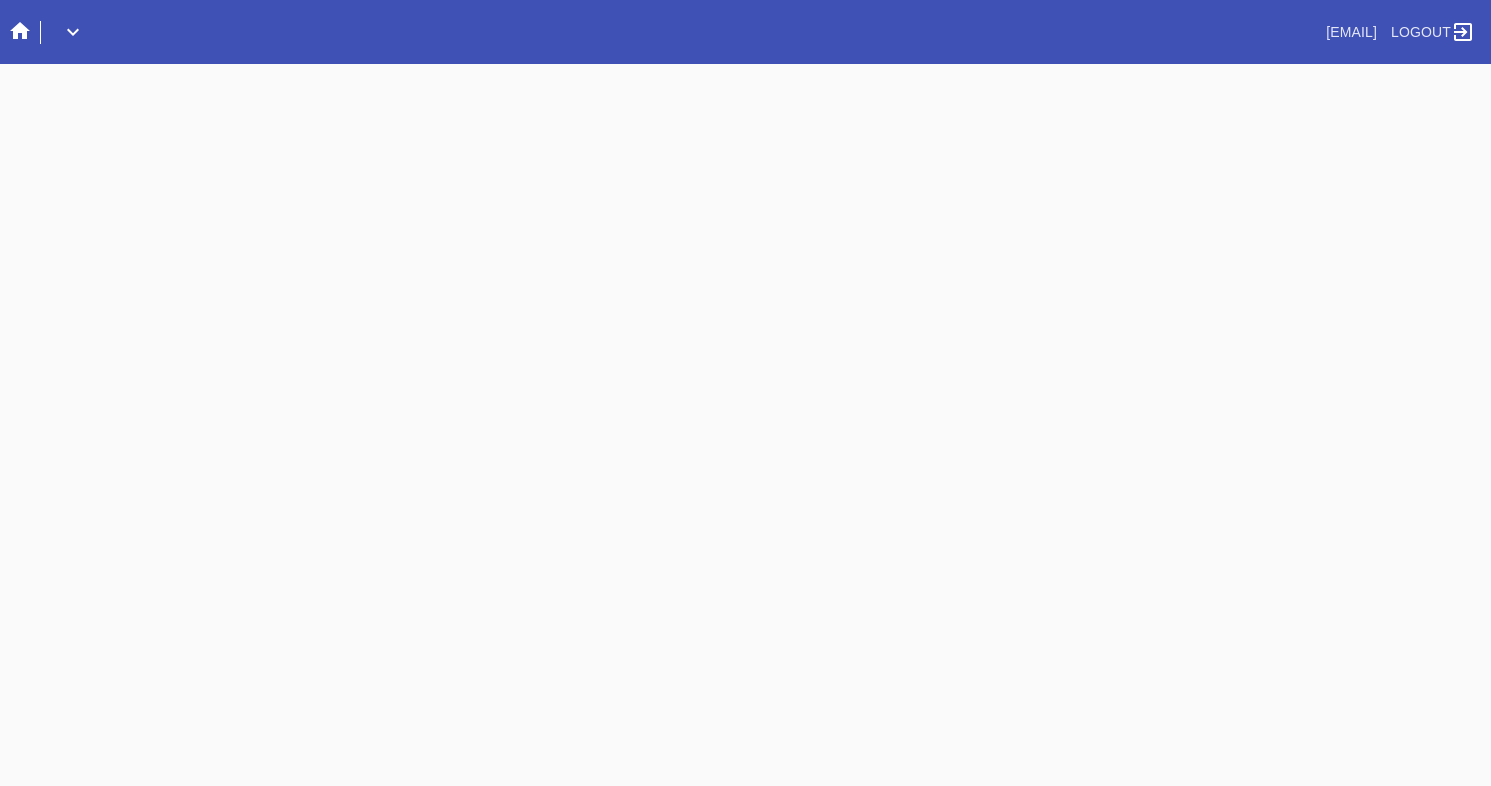 scroll, scrollTop: 0, scrollLeft: 0, axis: both 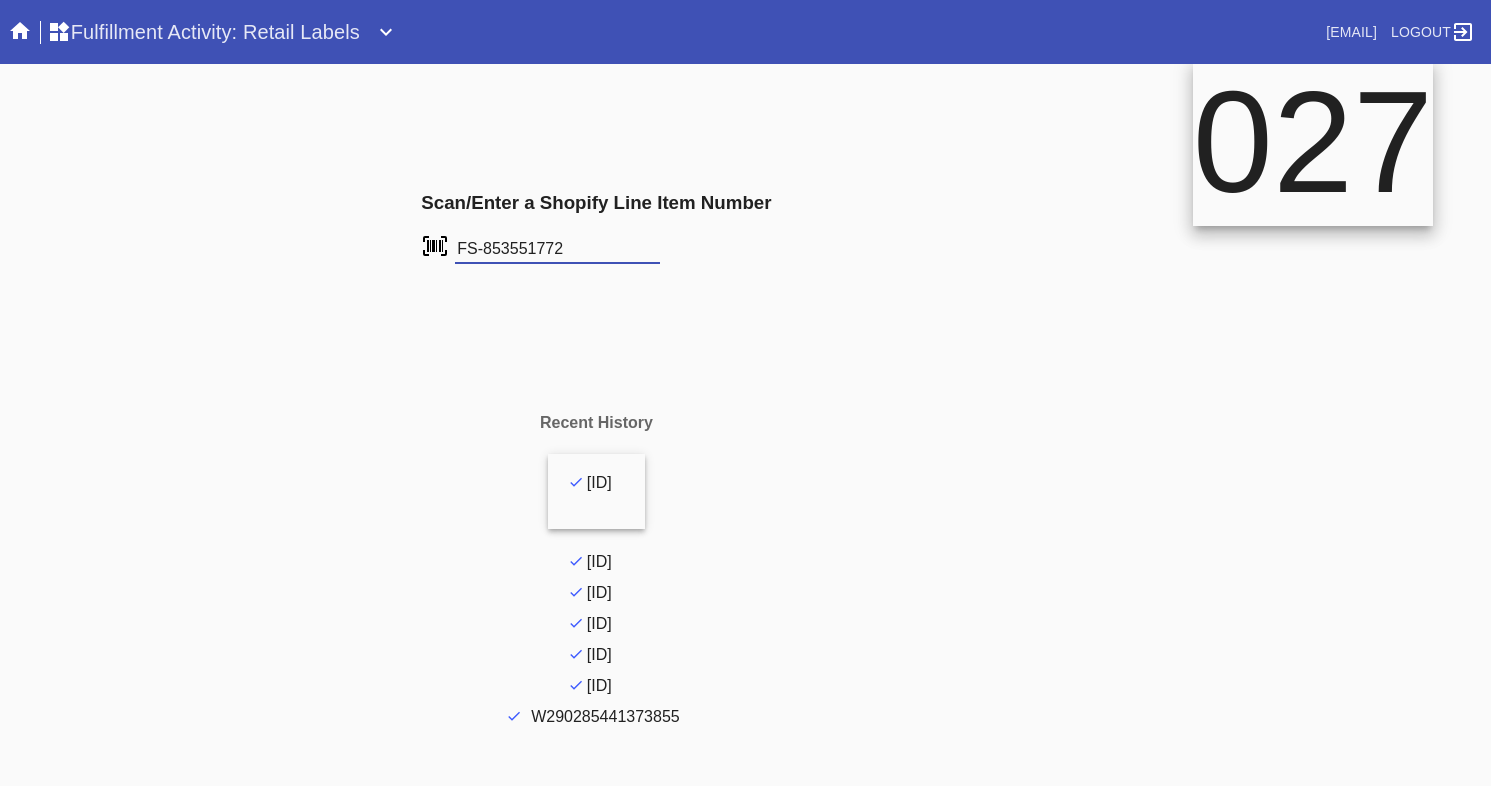 type on "FS-853551772" 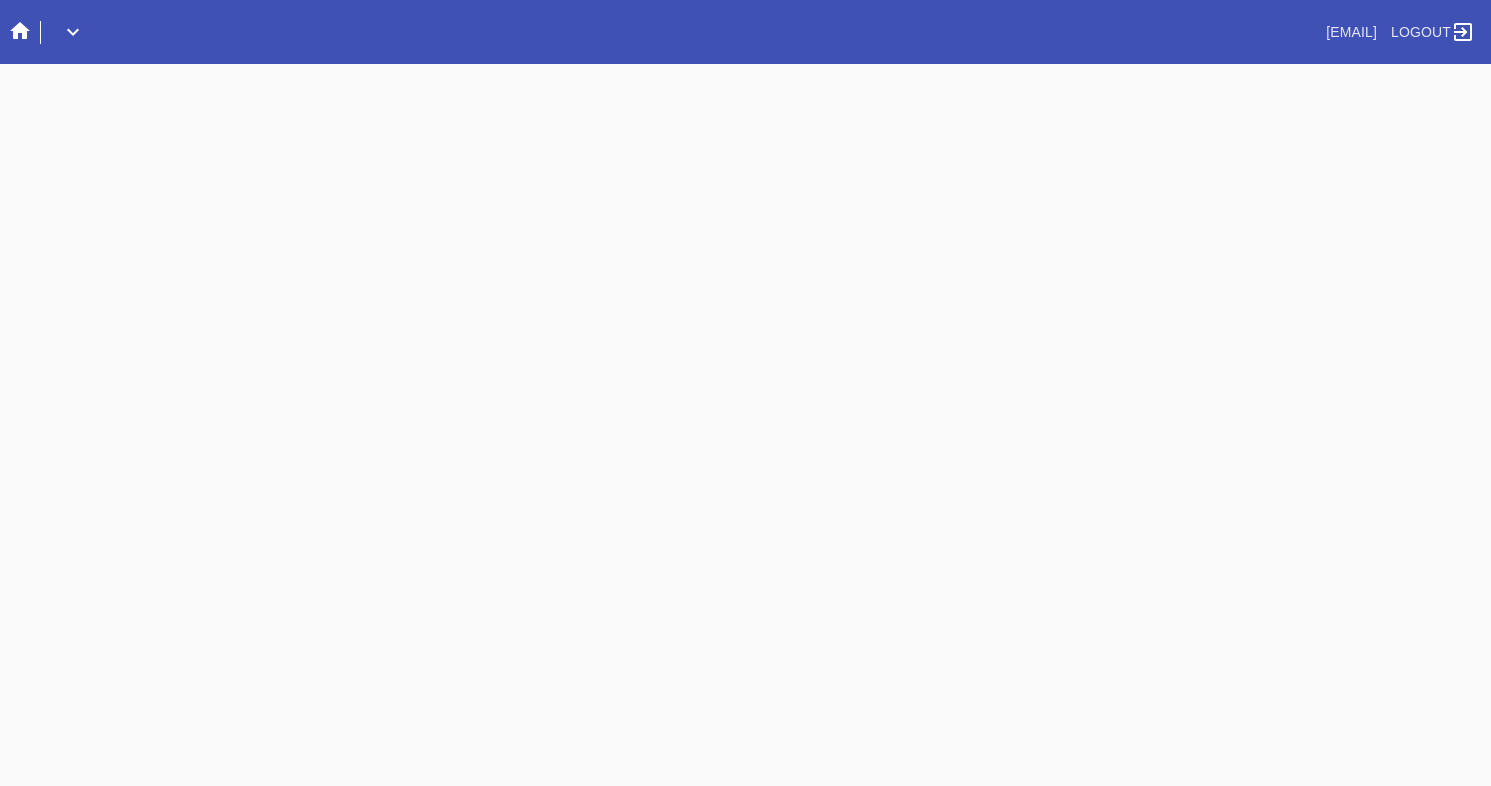 scroll, scrollTop: 0, scrollLeft: 0, axis: both 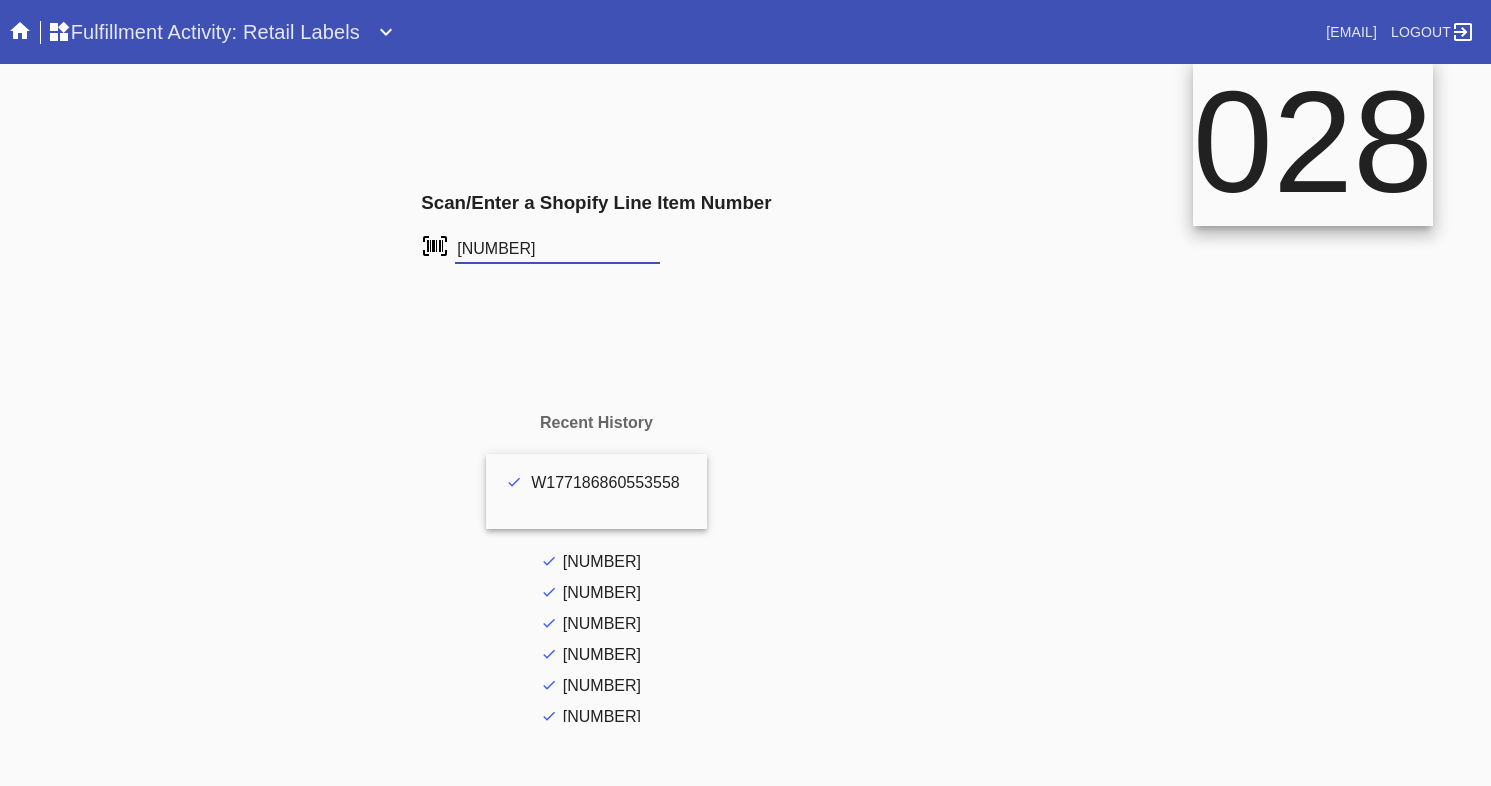 type on "[NUMBER]" 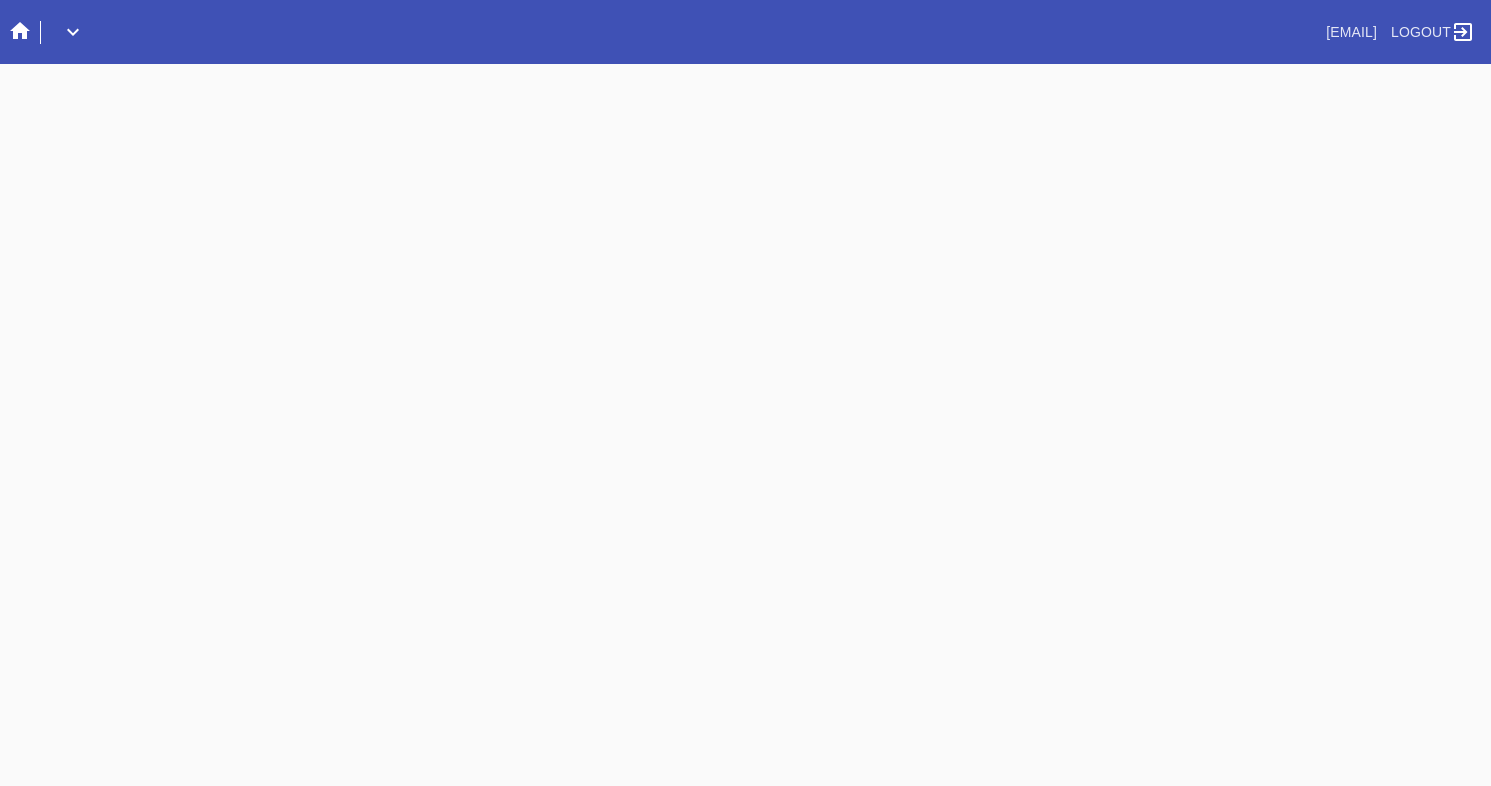 scroll, scrollTop: 0, scrollLeft: 0, axis: both 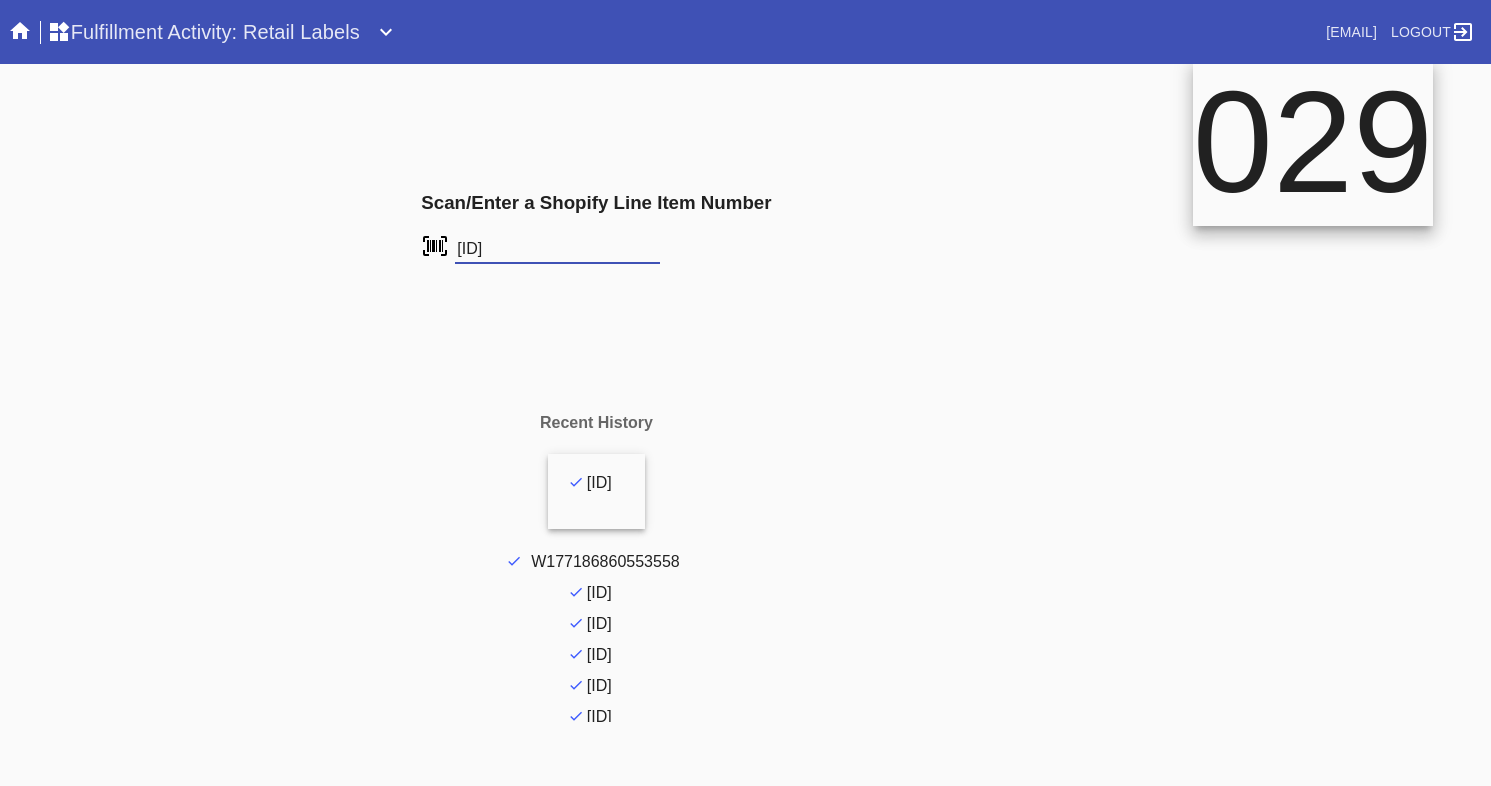 type on "FS-651401102" 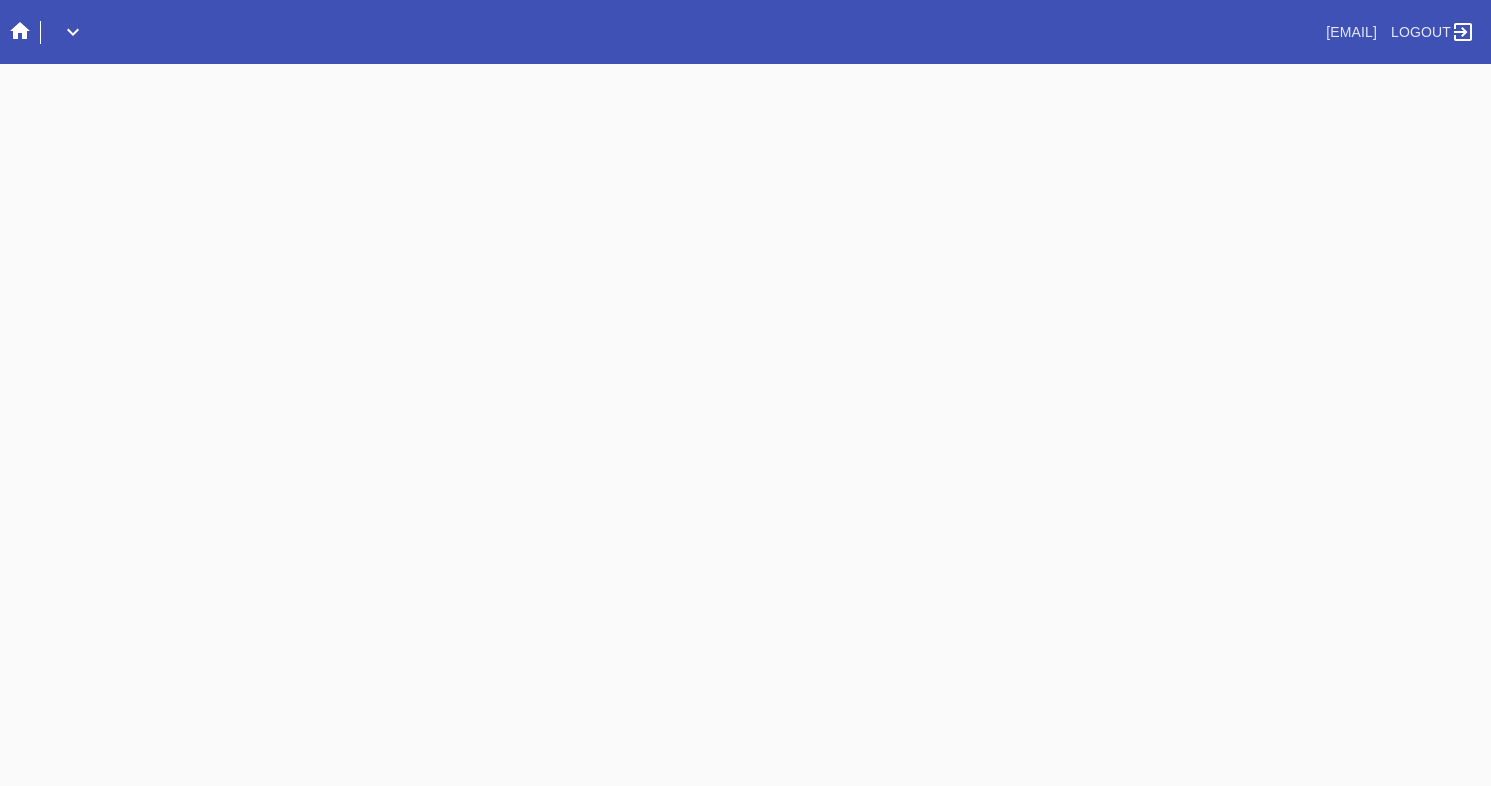 scroll, scrollTop: 0, scrollLeft: 0, axis: both 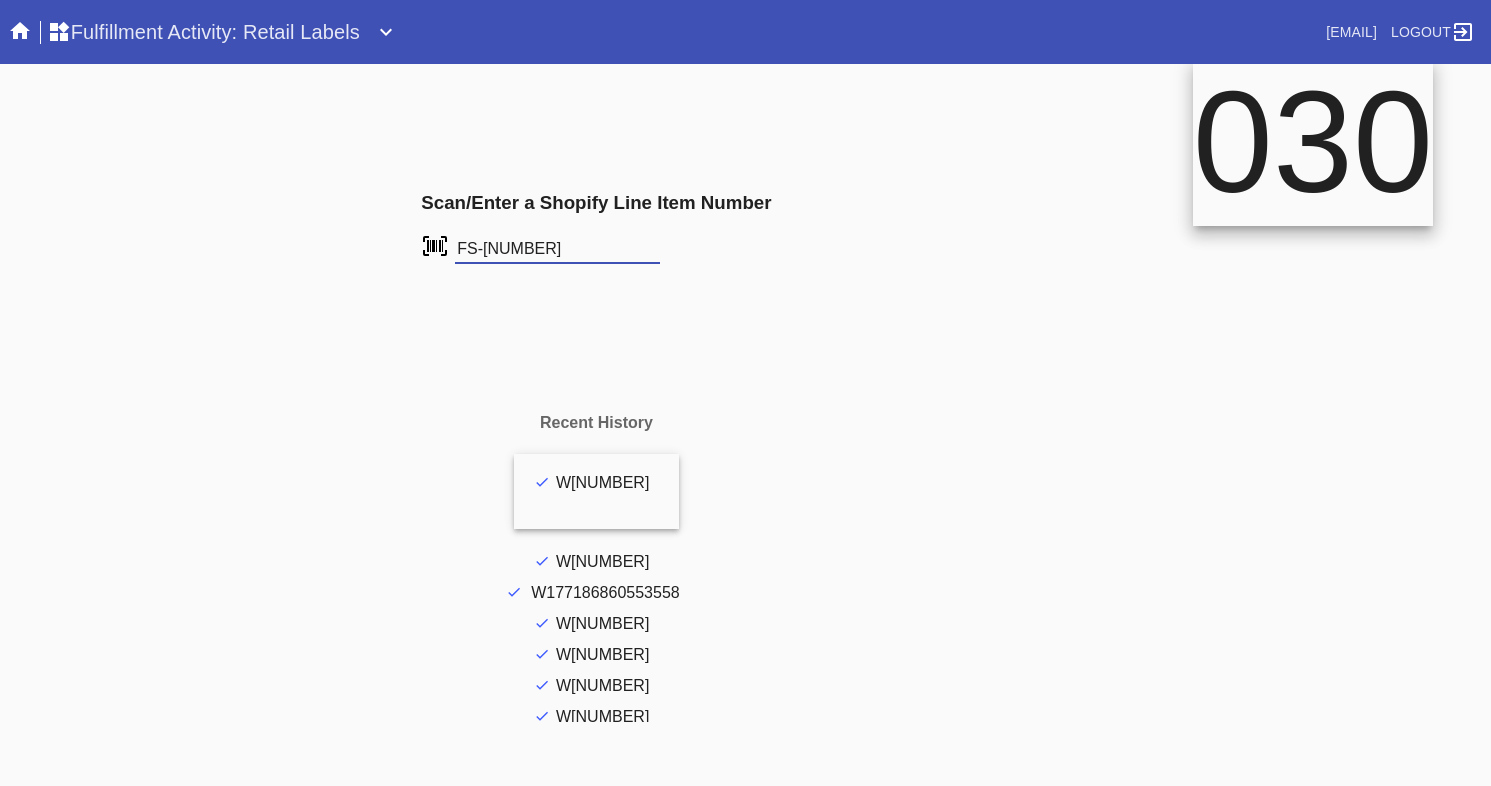 type on "FS-[NUMBER]" 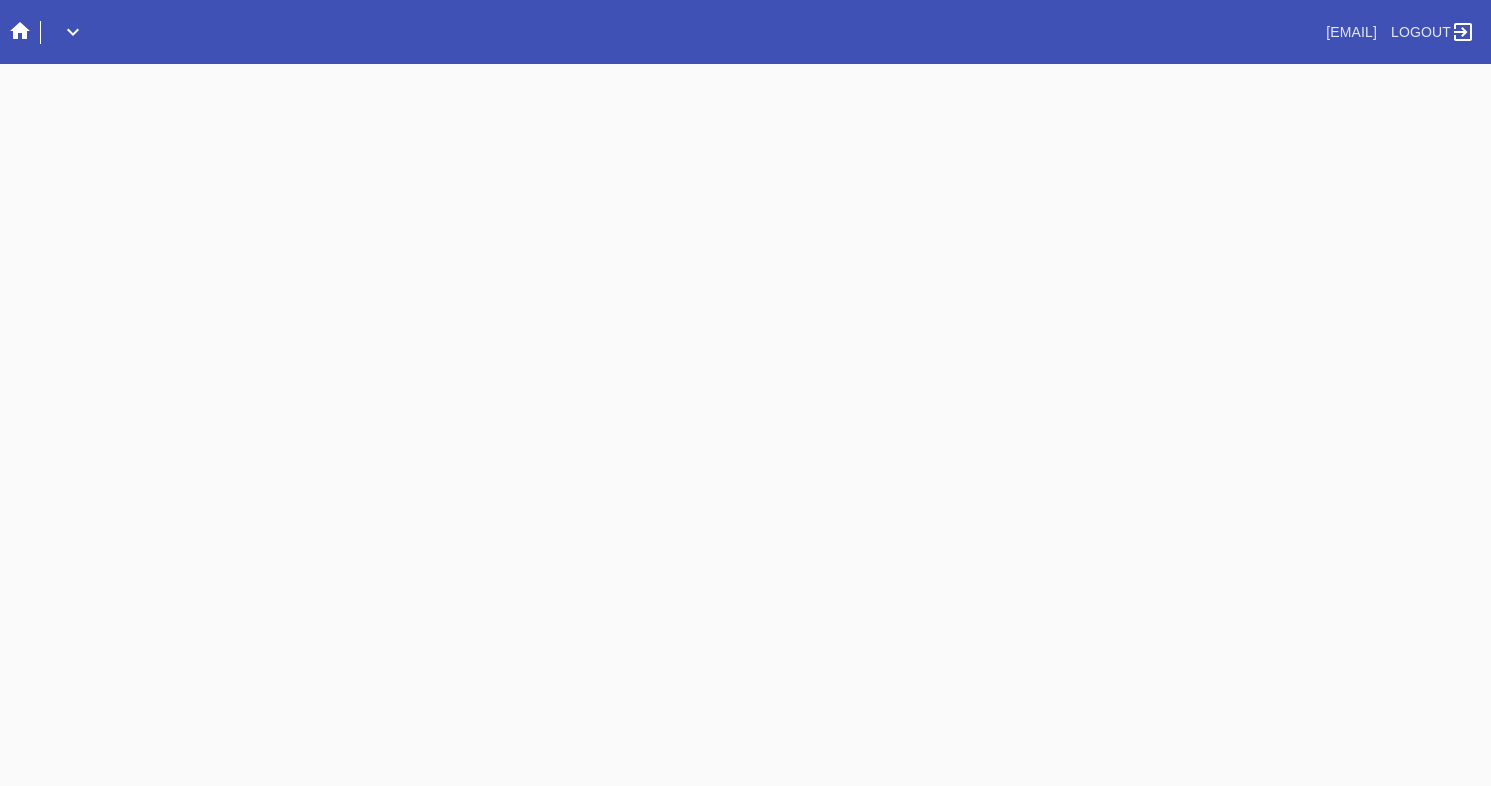 scroll, scrollTop: 0, scrollLeft: 0, axis: both 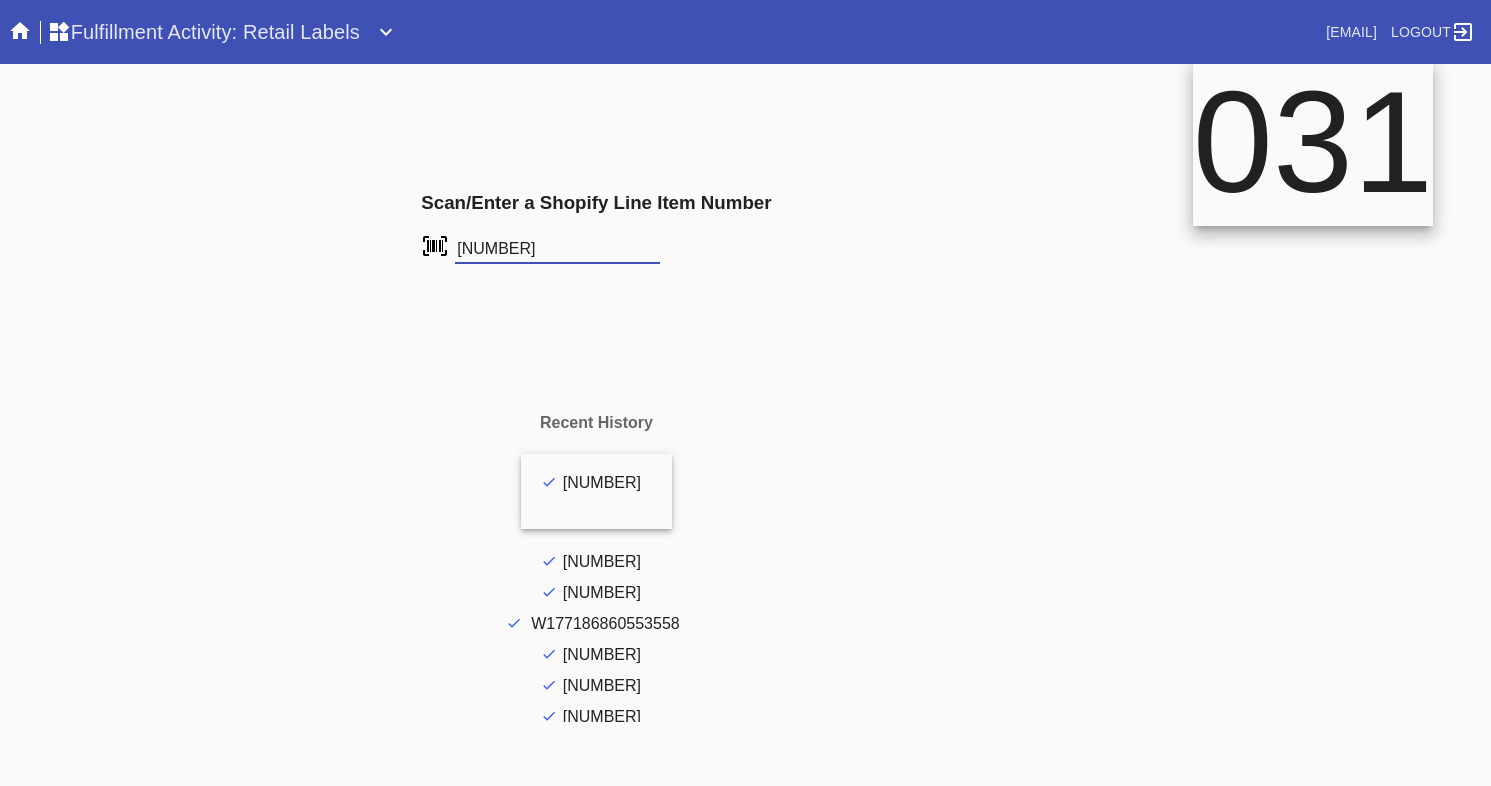 type on "[NUMBER]" 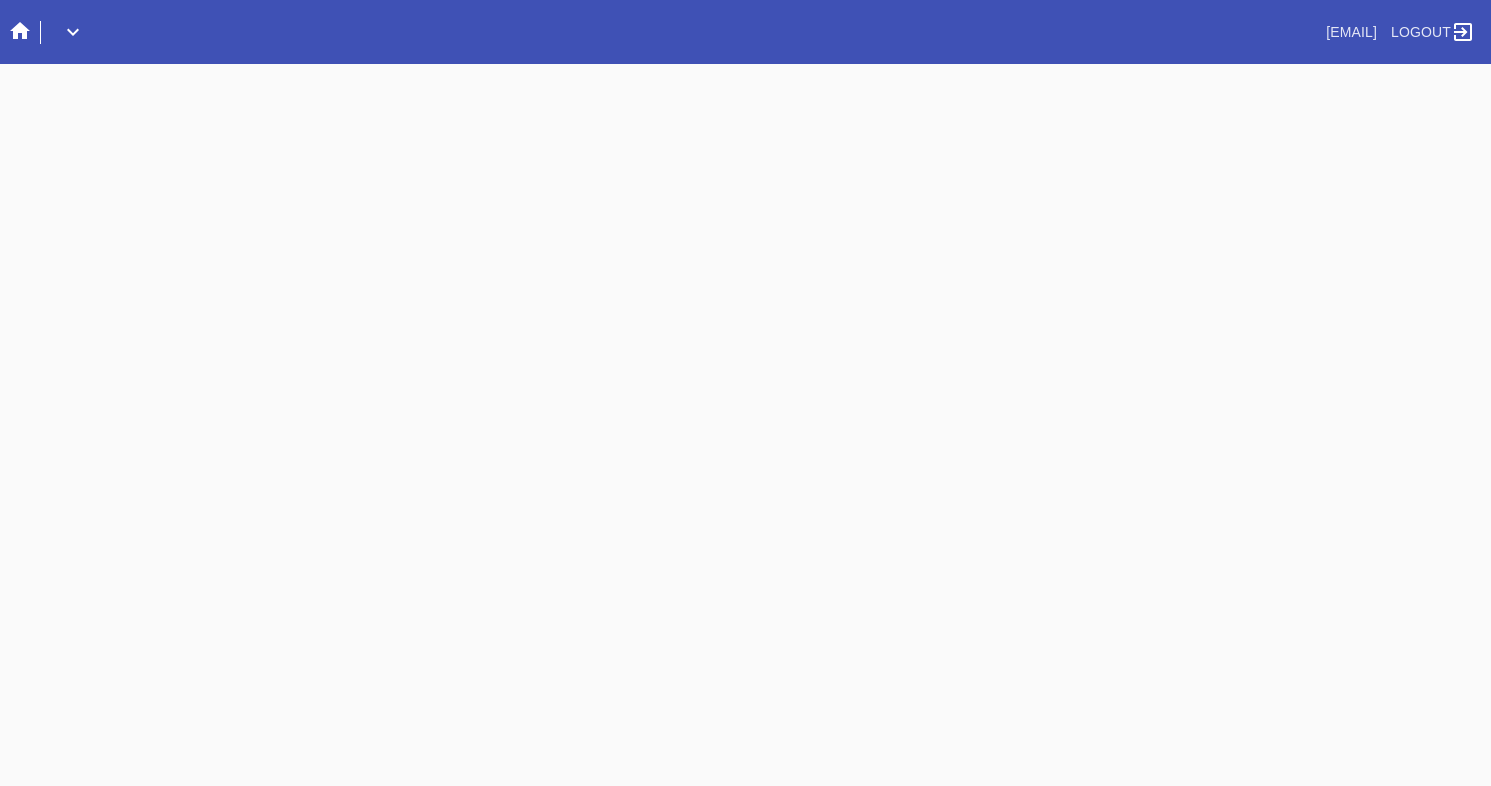 scroll, scrollTop: 0, scrollLeft: 0, axis: both 